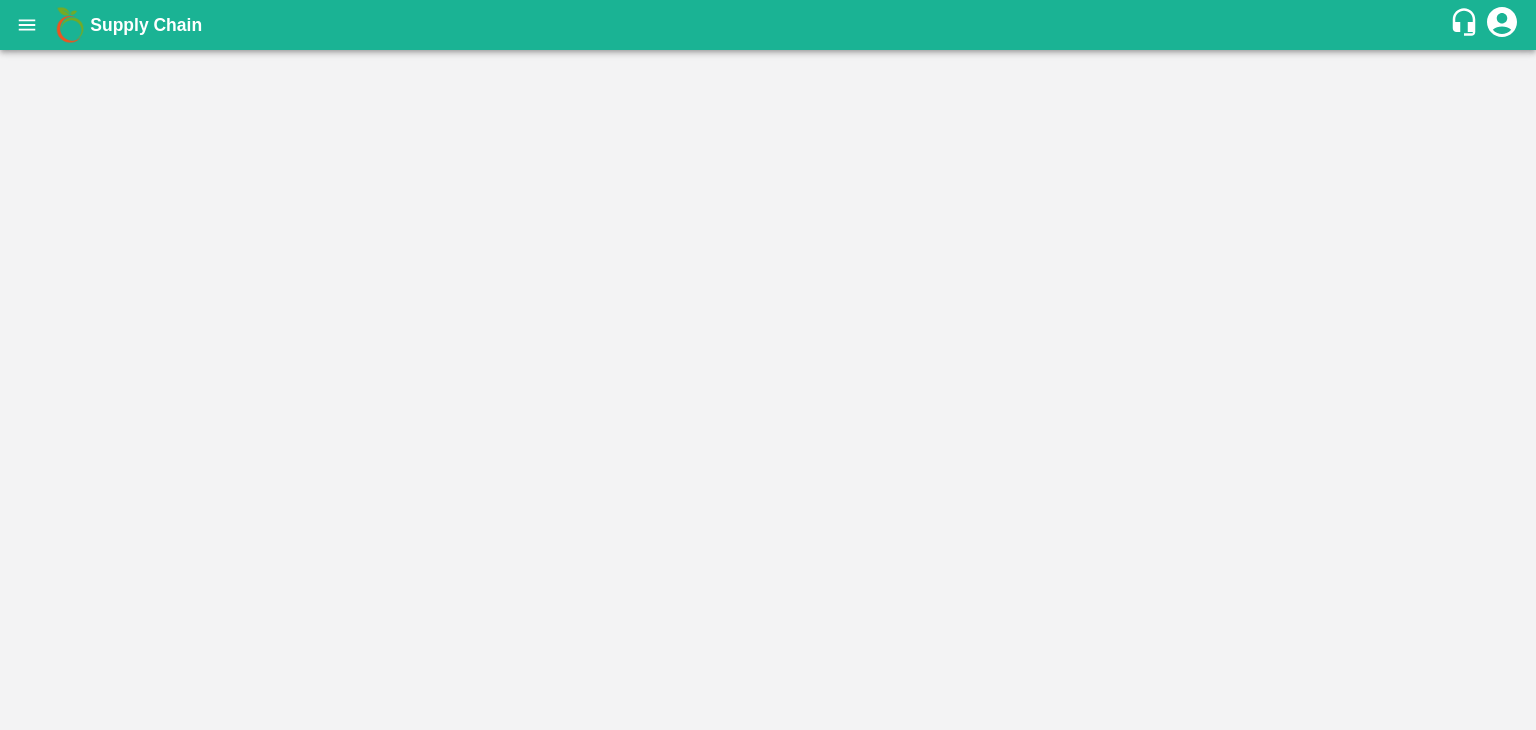 scroll, scrollTop: 0, scrollLeft: 0, axis: both 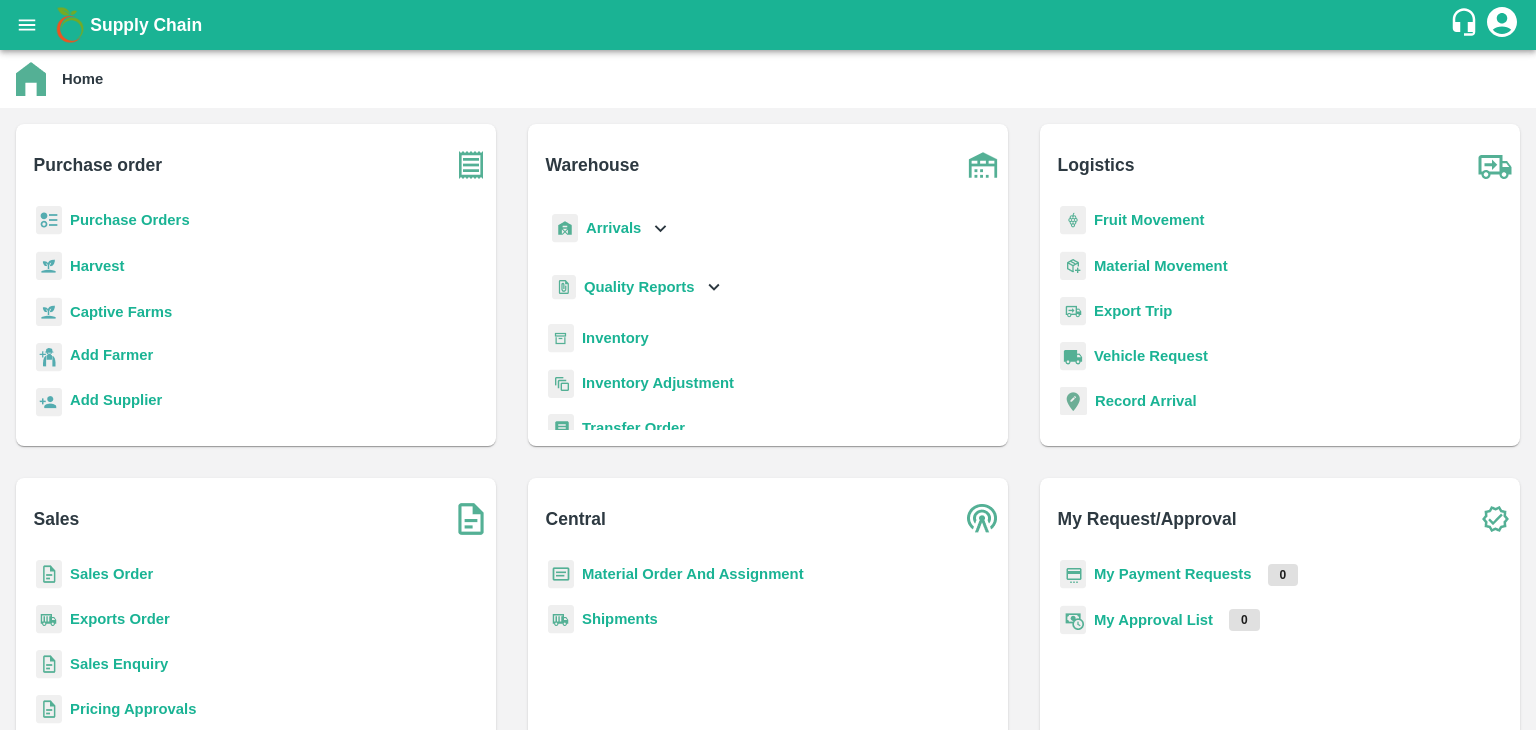 click on "Sales Order" at bounding box center (111, 574) 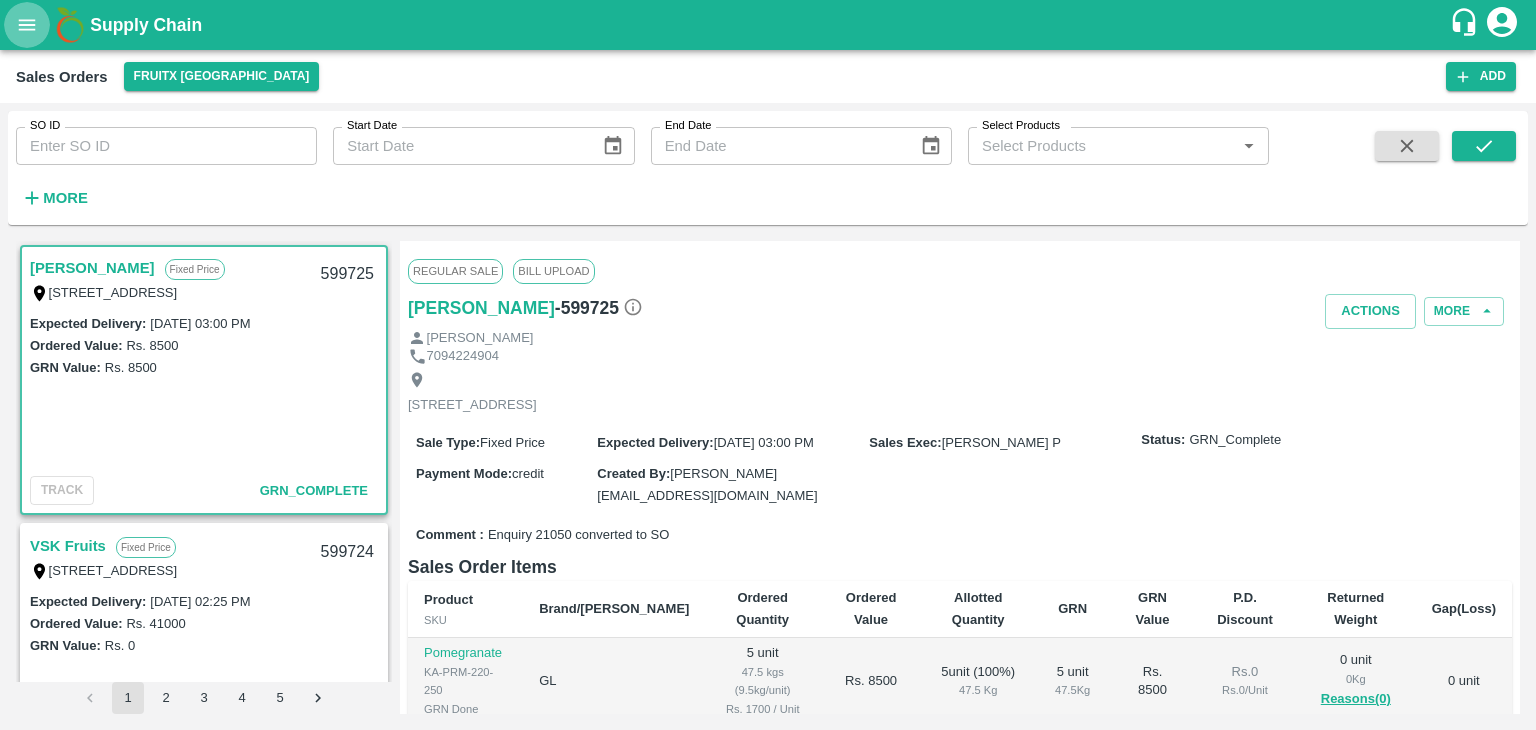 click 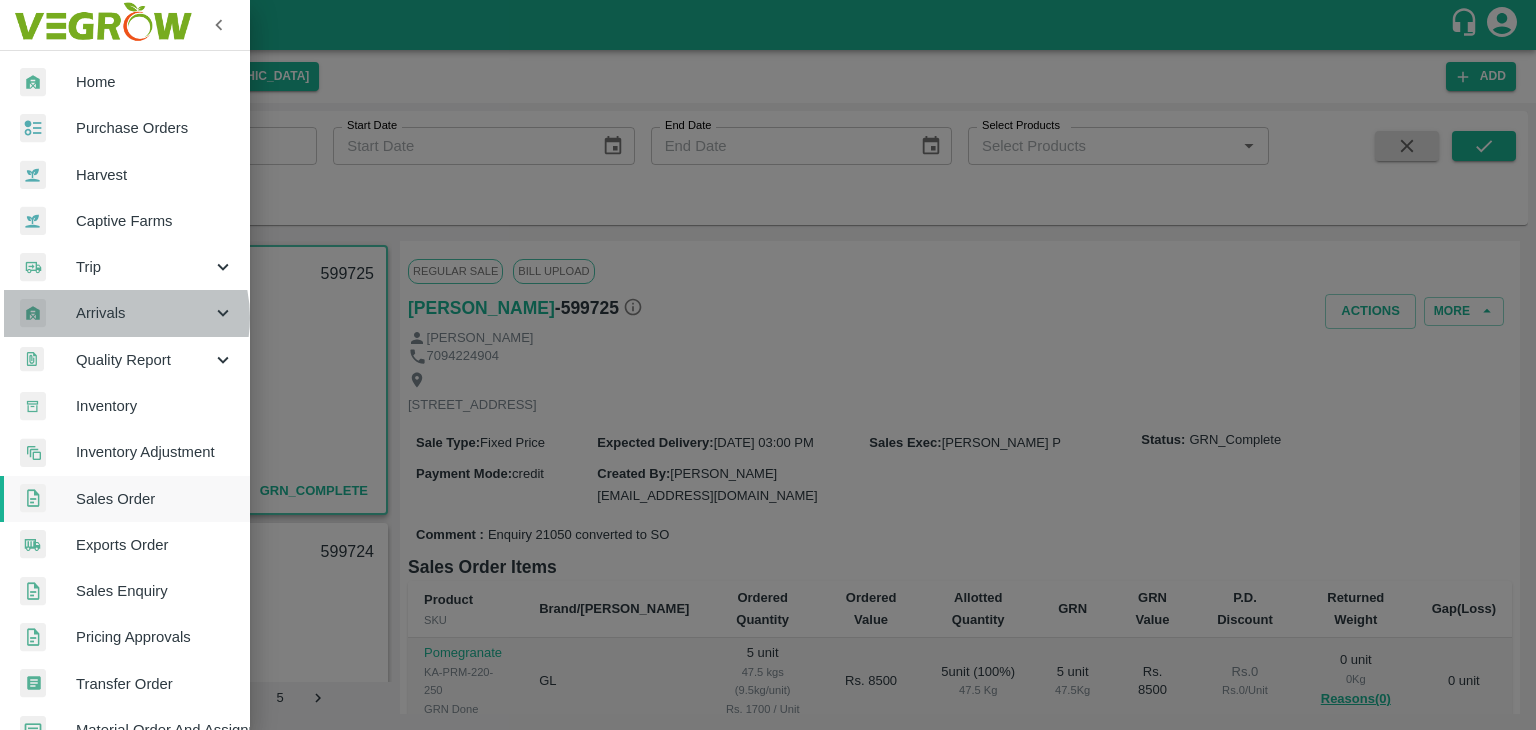 drag, startPoint x: 143, startPoint y: 326, endPoint x: 107, endPoint y: 319, distance: 36.67424 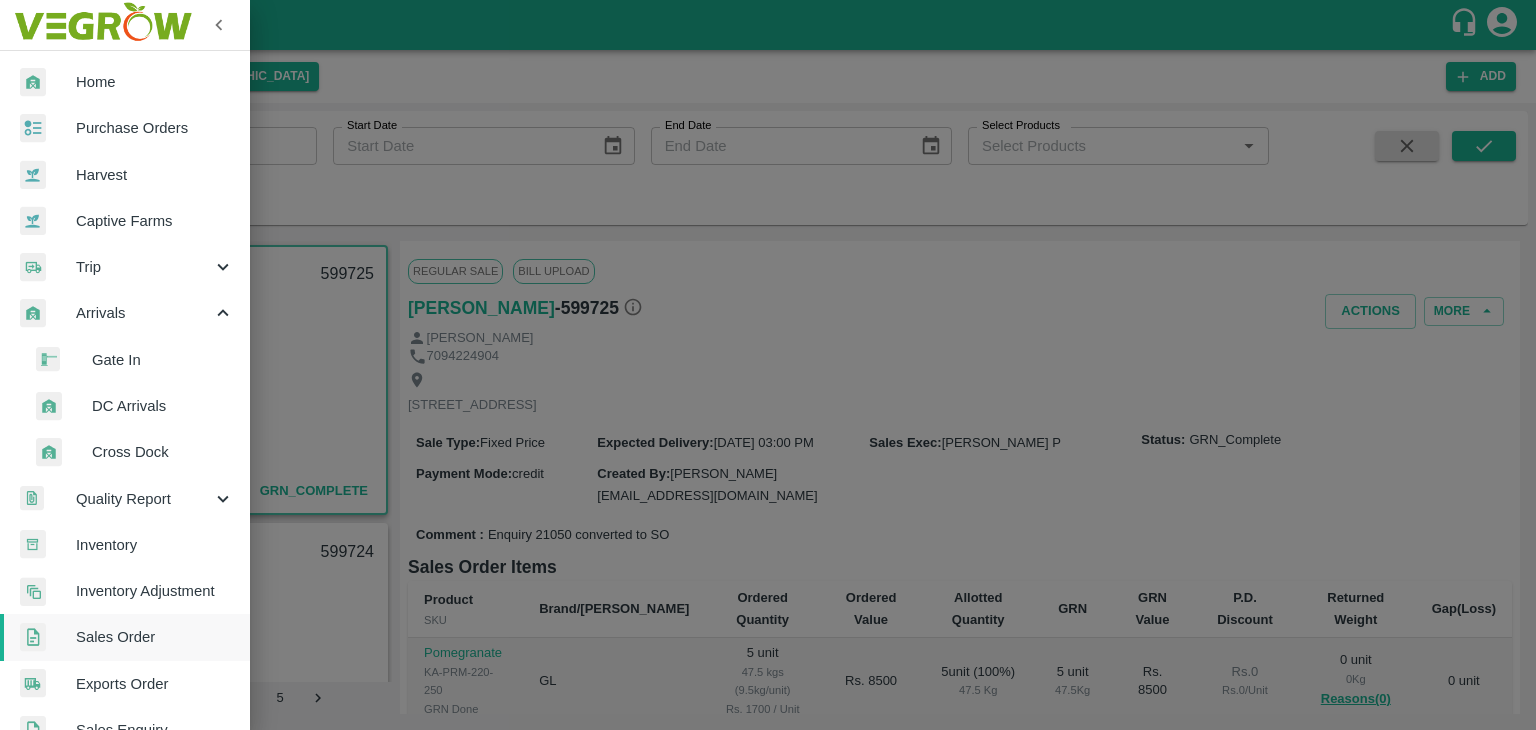 click on "DC Arrivals" at bounding box center [163, 406] 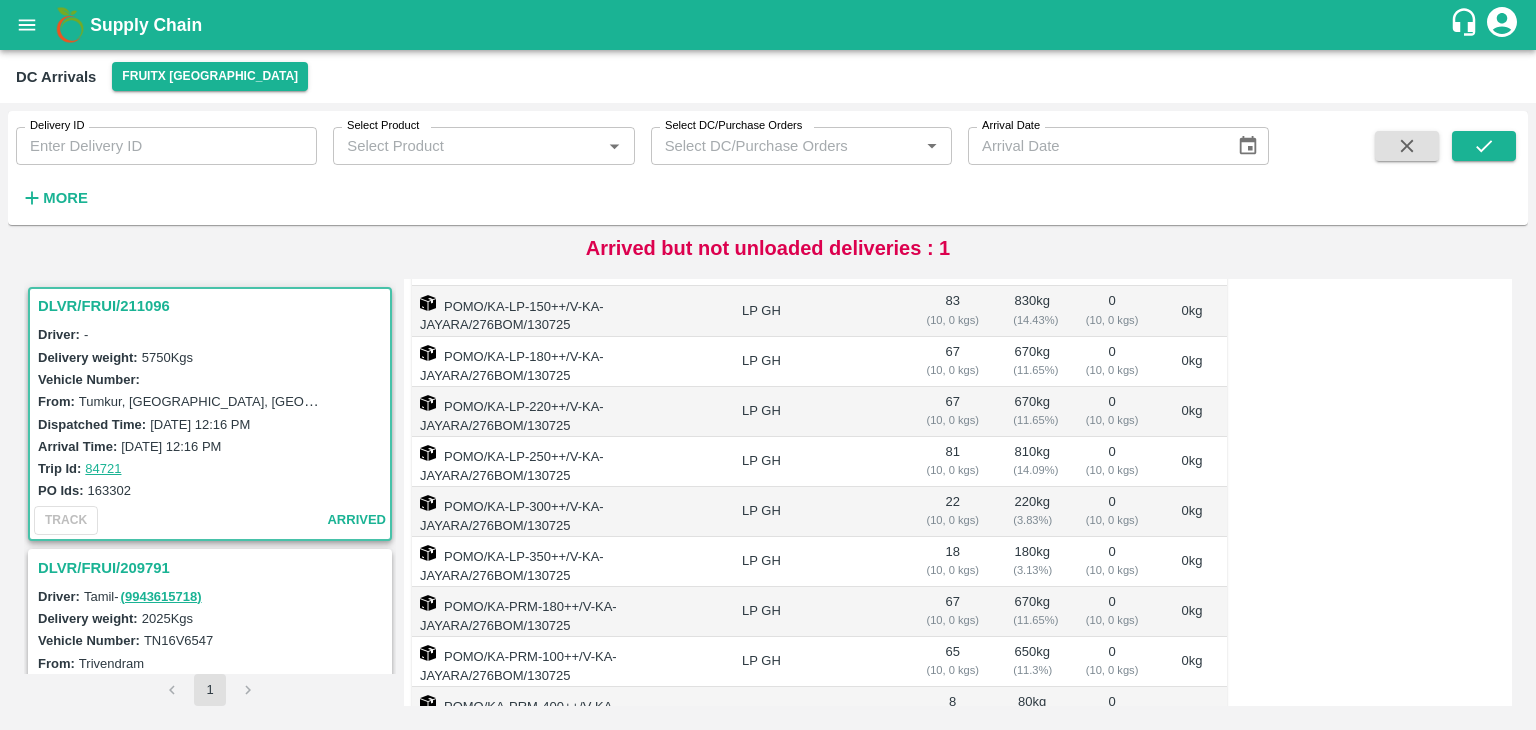 scroll, scrollTop: 362, scrollLeft: 0, axis: vertical 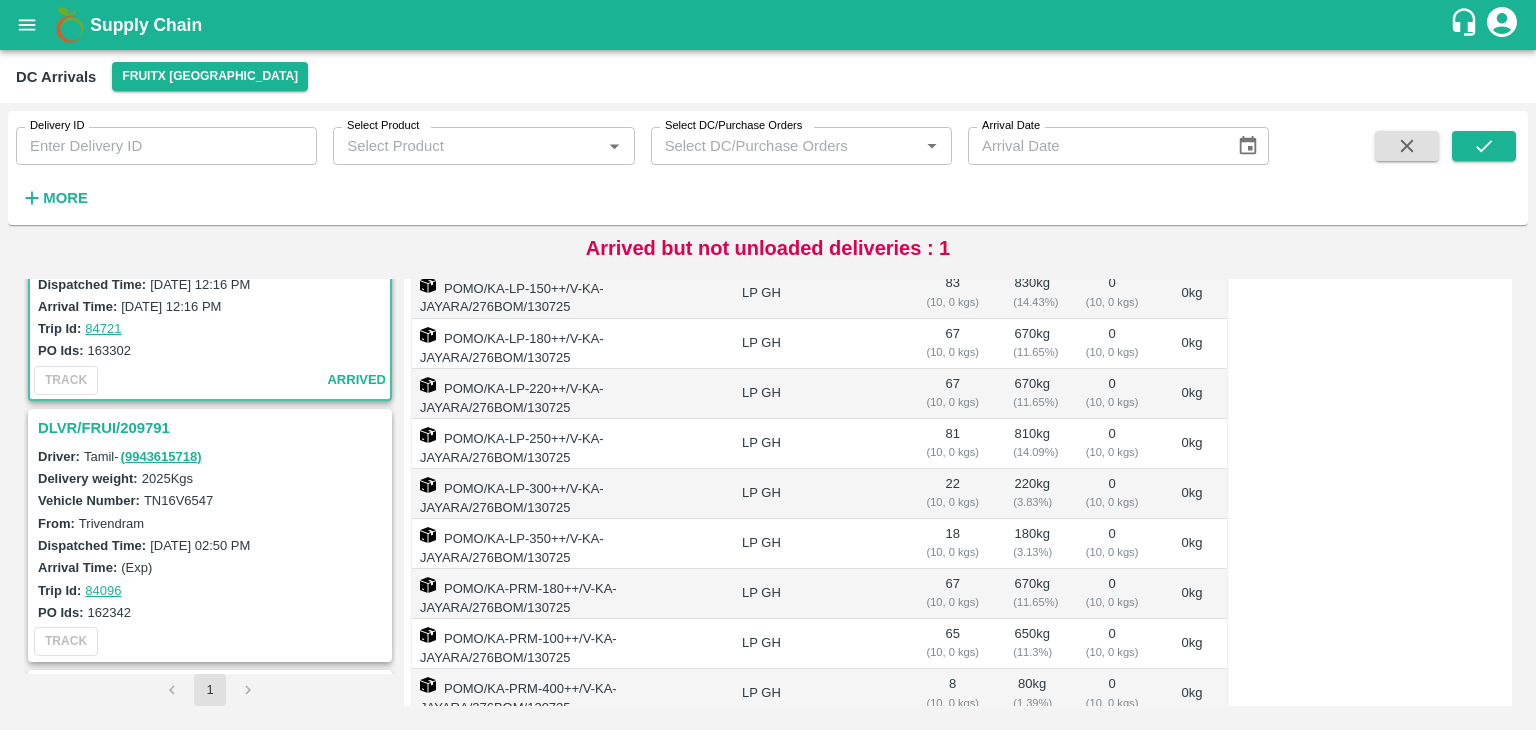 click on "DLVR/FRUI/209791" at bounding box center (213, 428) 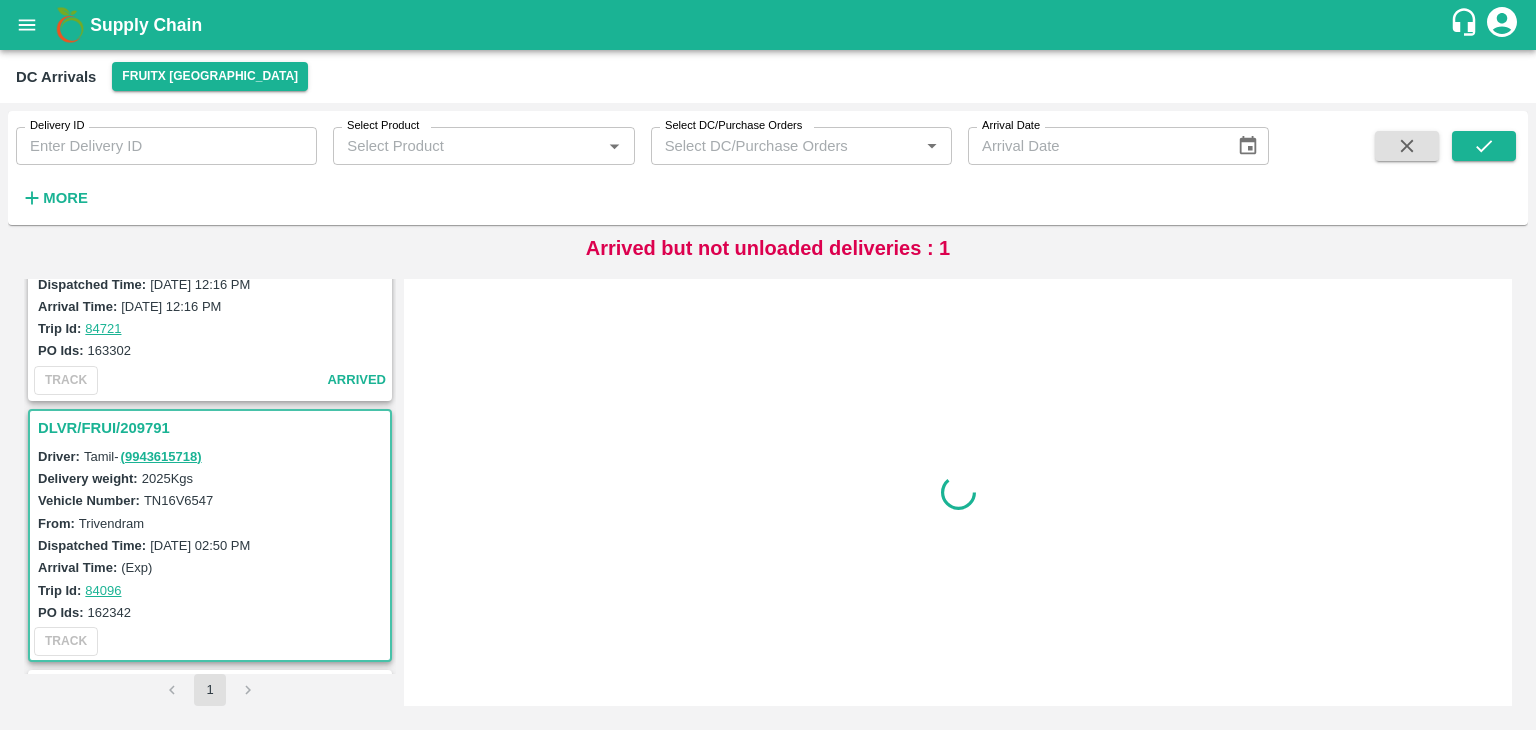 scroll, scrollTop: 0, scrollLeft: 0, axis: both 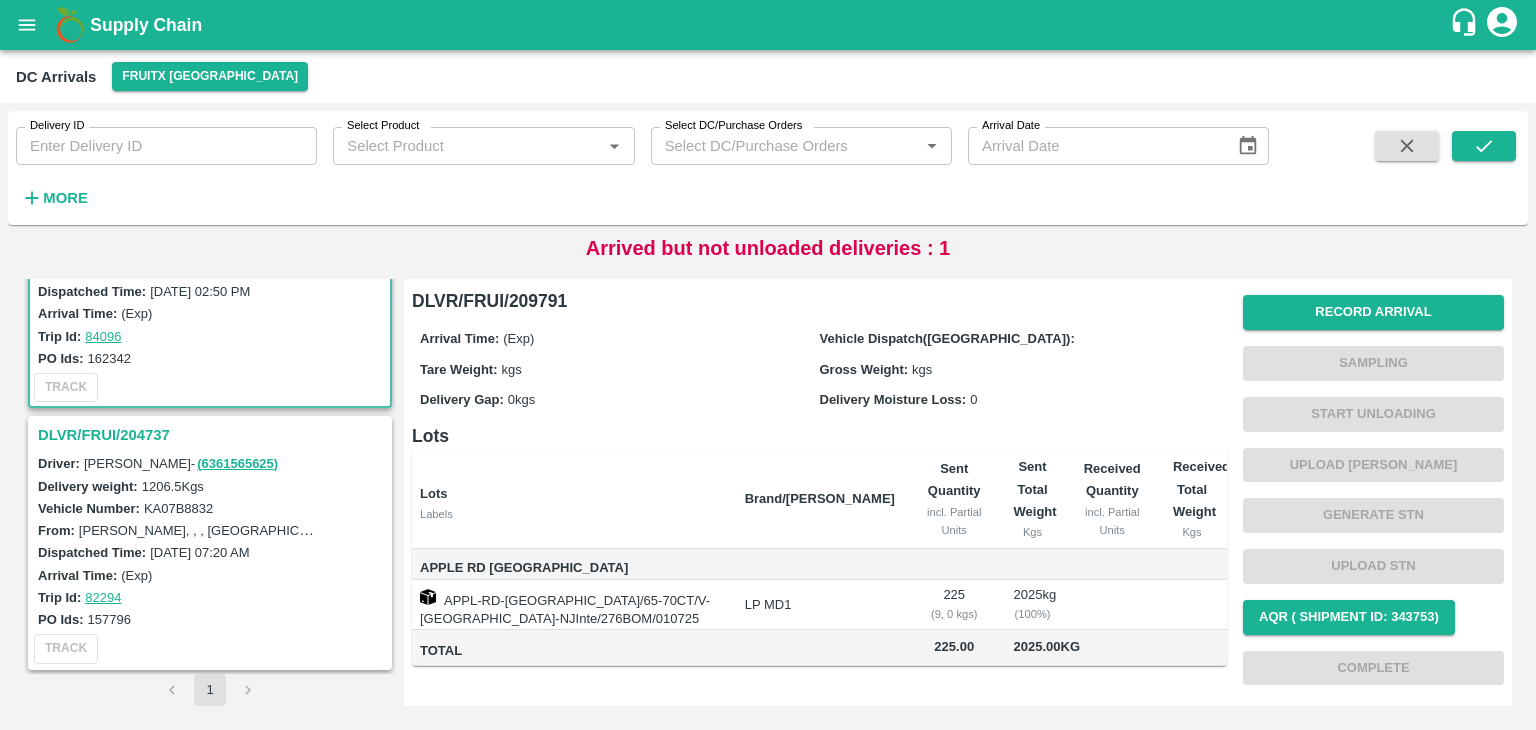 click on "DLVR/FRUI/204737" at bounding box center (213, 435) 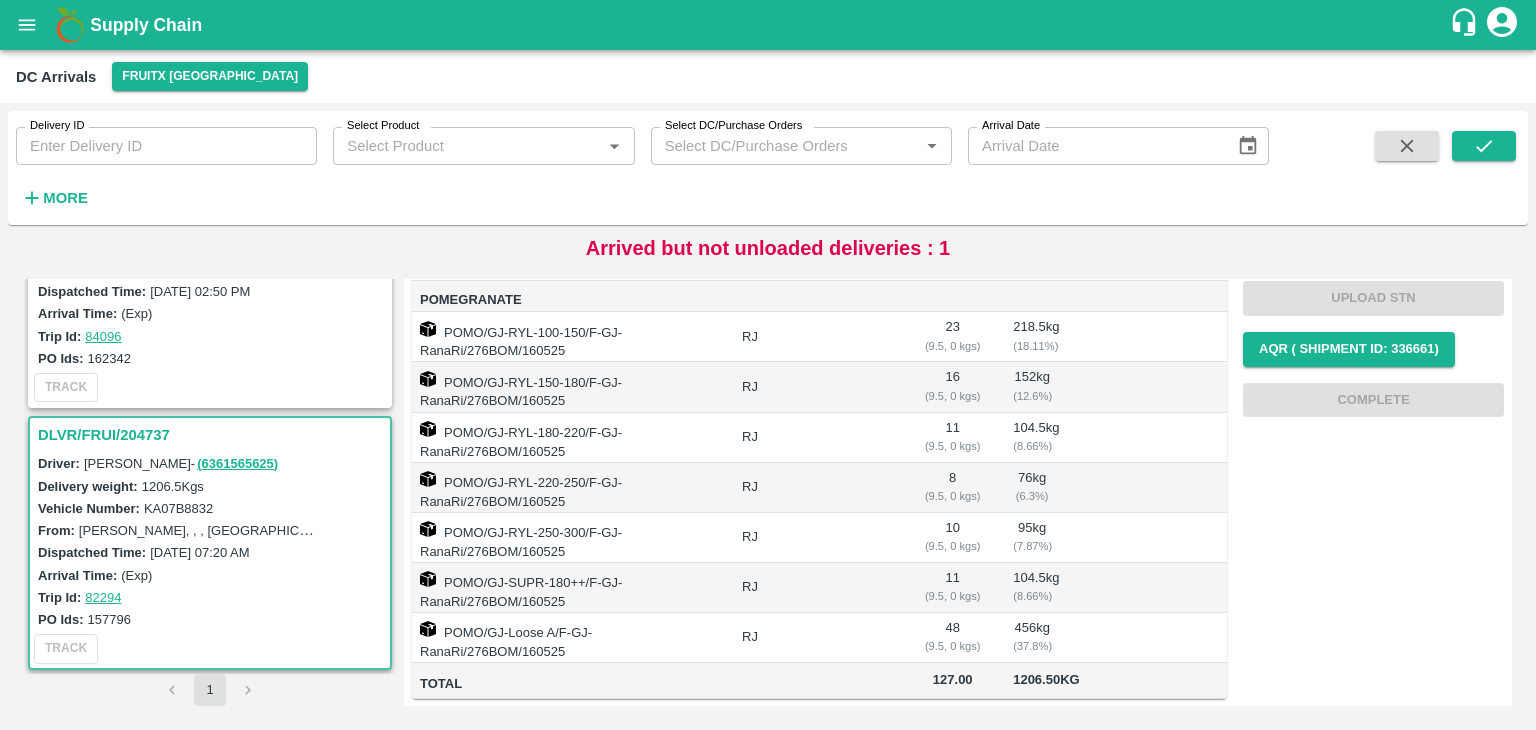 scroll, scrollTop: 345, scrollLeft: 0, axis: vertical 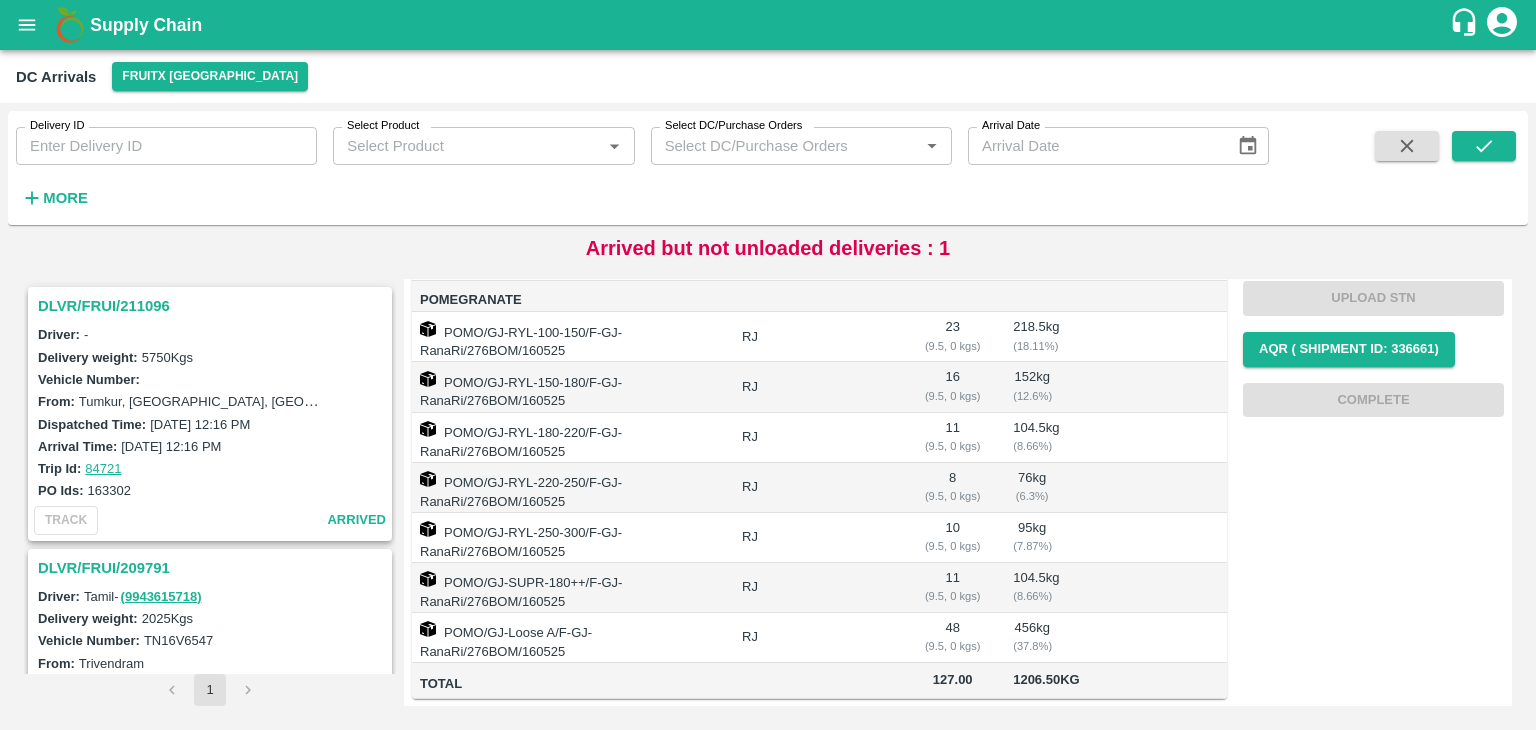 click on "DLVR/FRUI/209791" at bounding box center [213, 568] 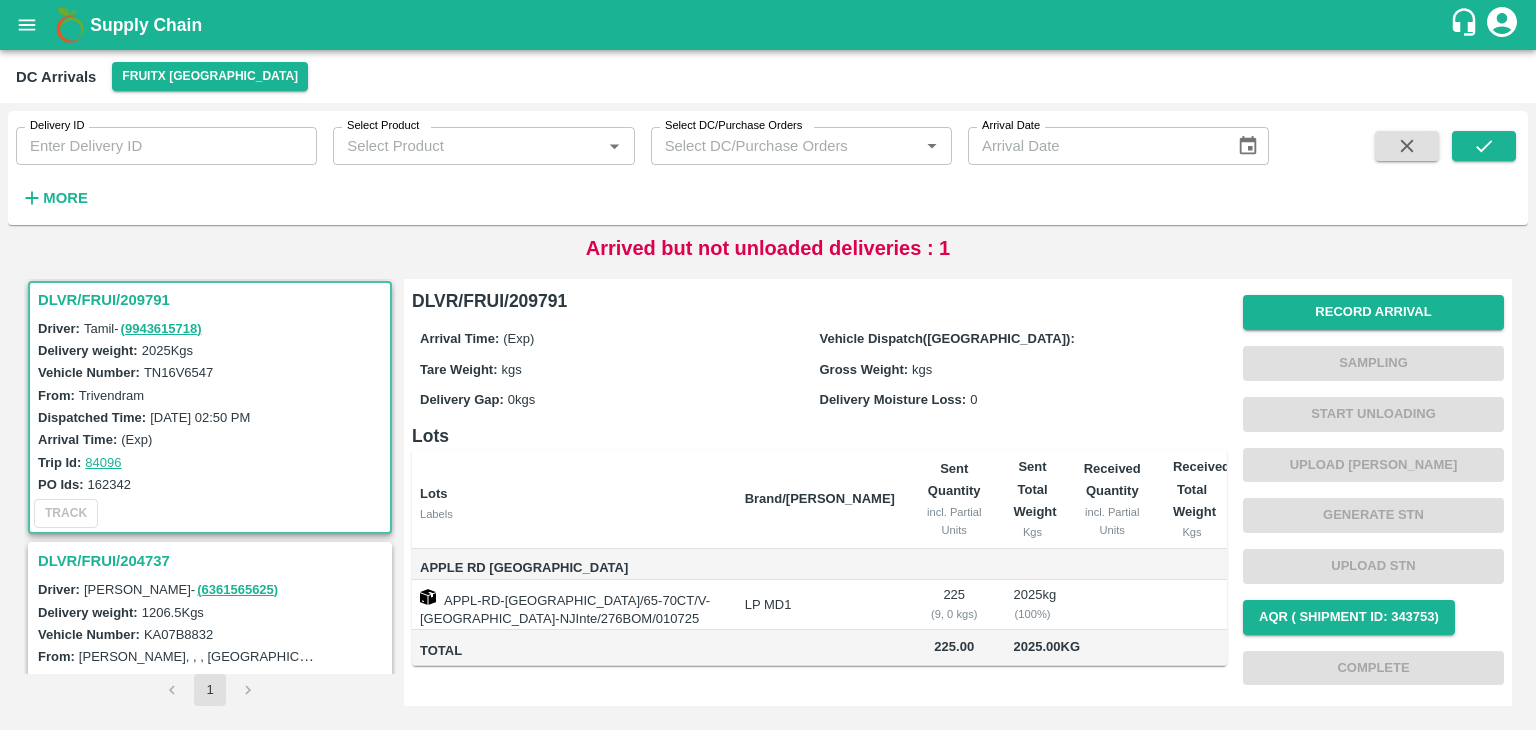 scroll, scrollTop: 0, scrollLeft: 0, axis: both 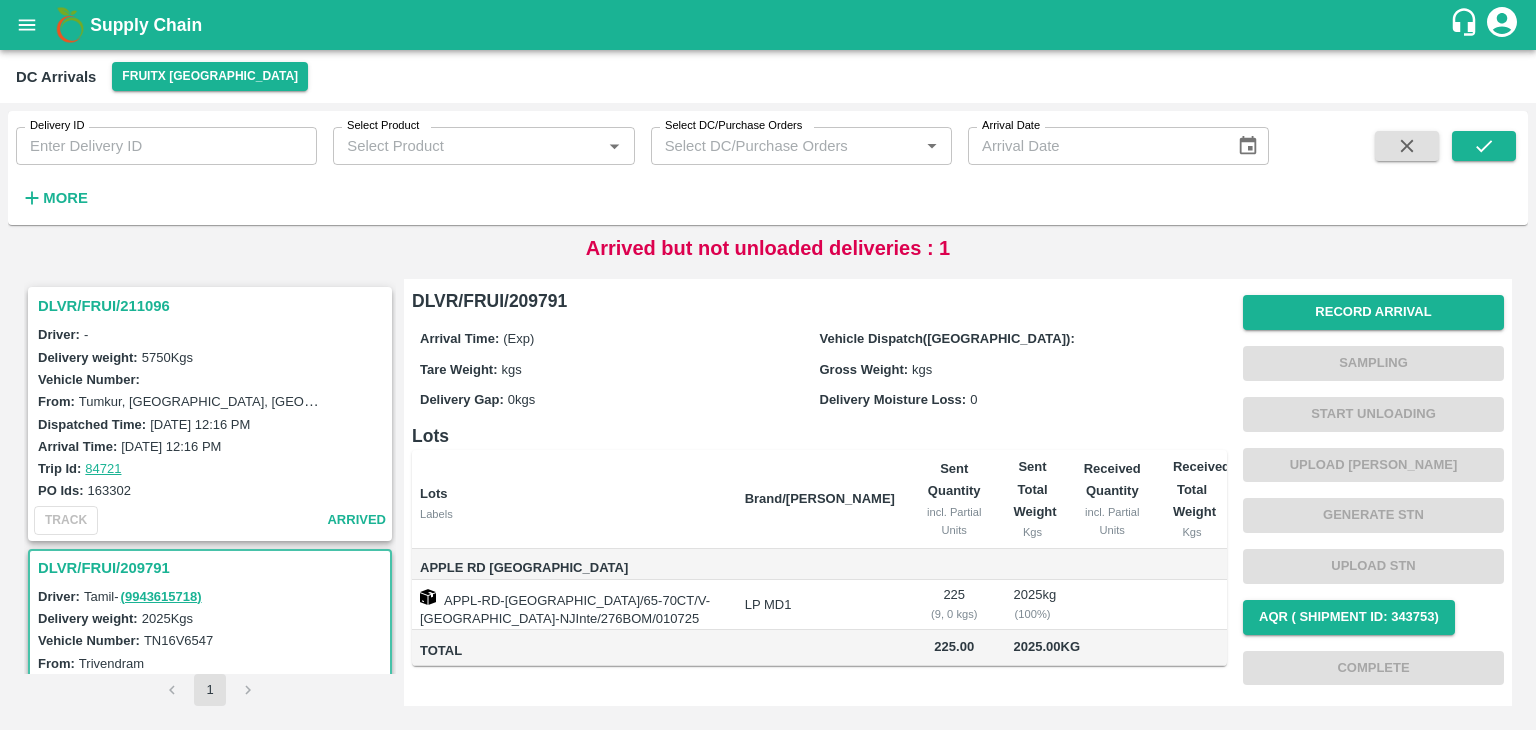 click on "DLVR/FRUI/211096" at bounding box center (213, 306) 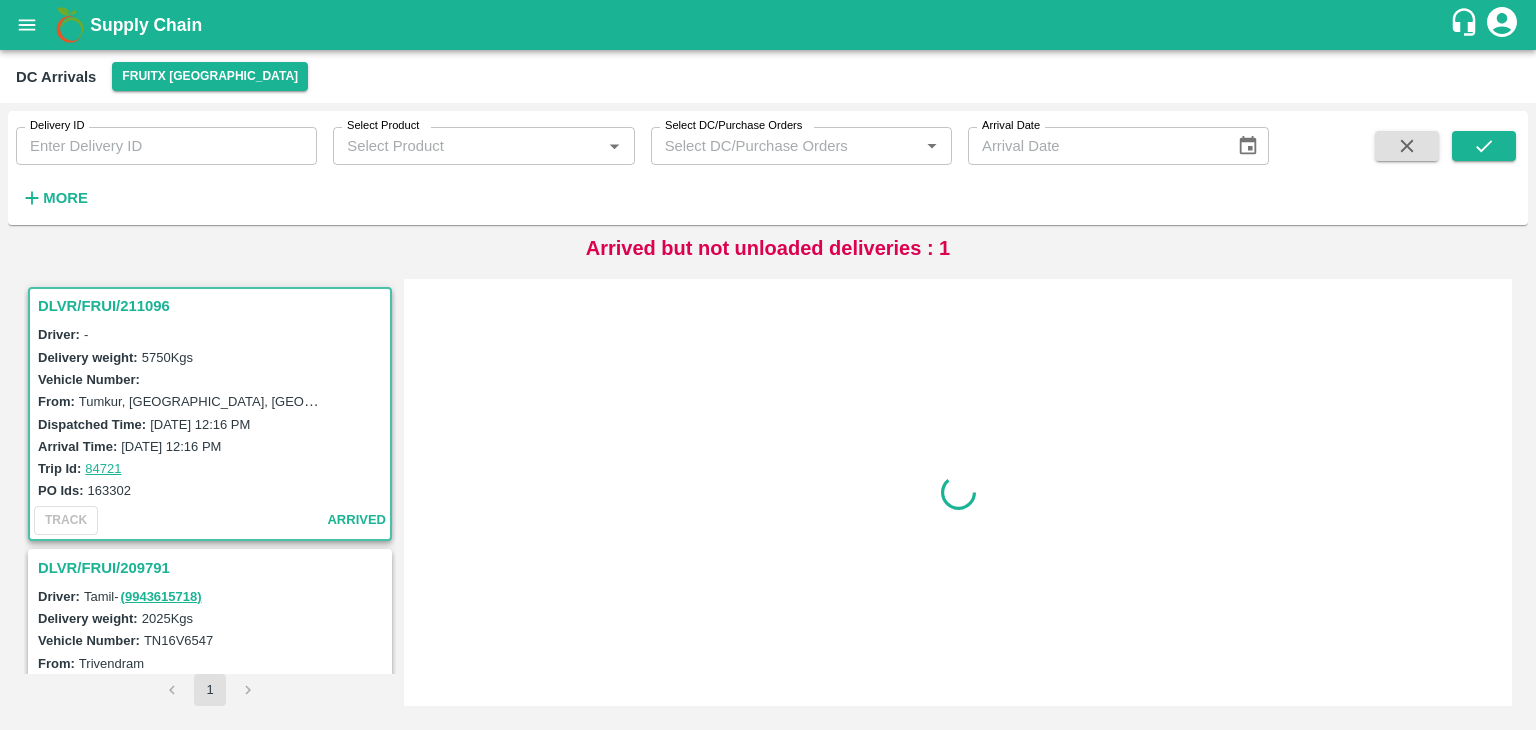 scroll, scrollTop: 8, scrollLeft: 0, axis: vertical 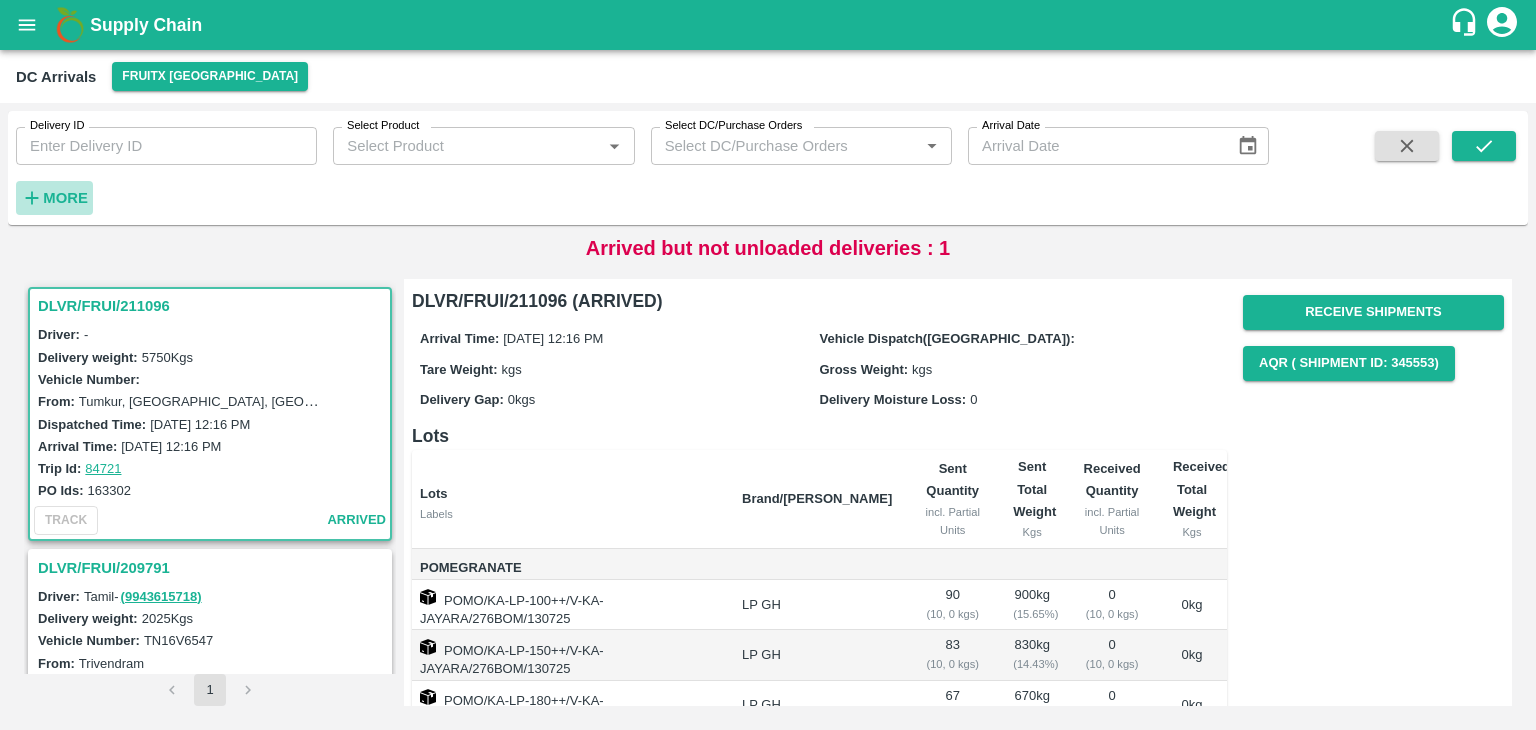 click on "More" at bounding box center [65, 198] 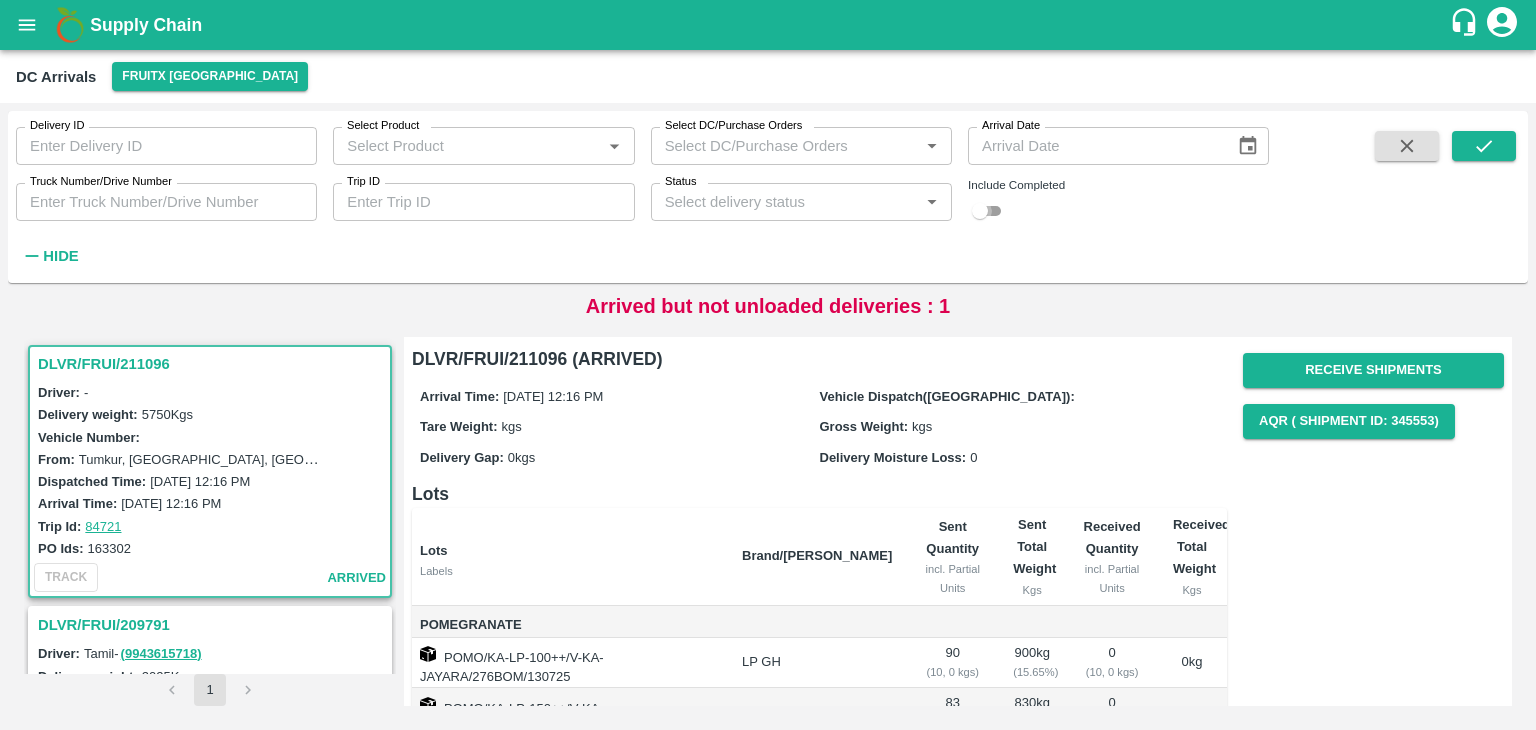 click at bounding box center [980, 211] 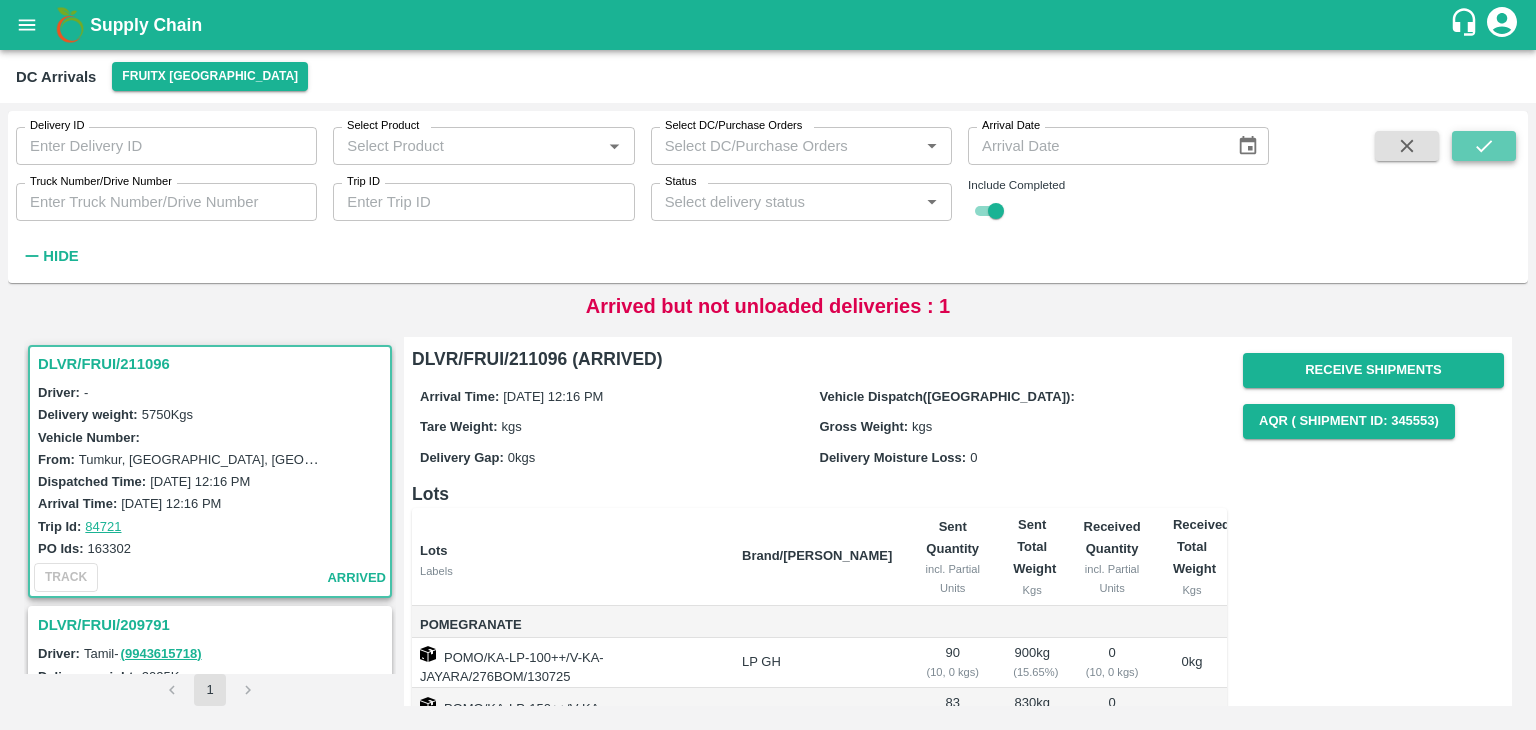 click 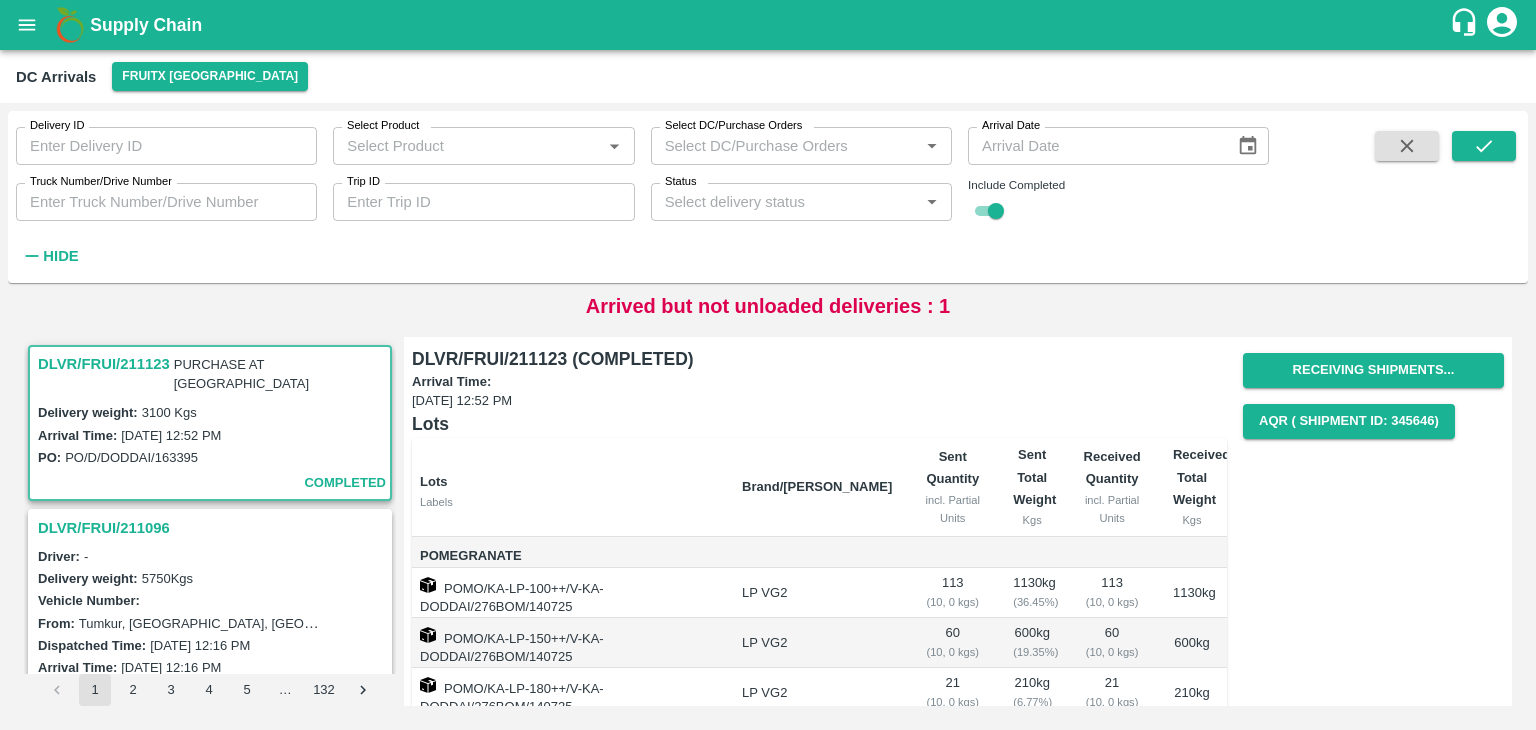 scroll, scrollTop: 353, scrollLeft: 0, axis: vertical 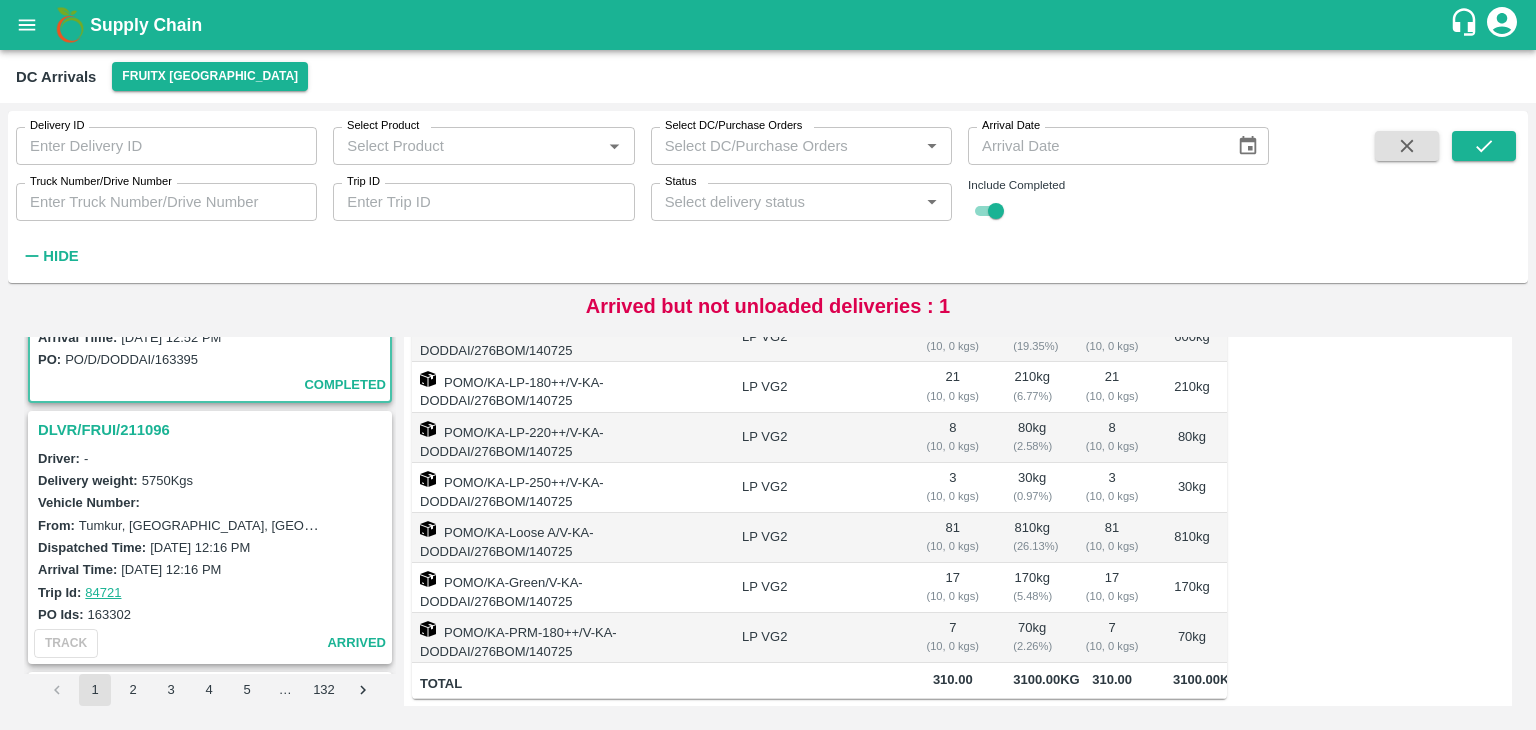 click on "DLVR/FRUI/211096" at bounding box center (213, 430) 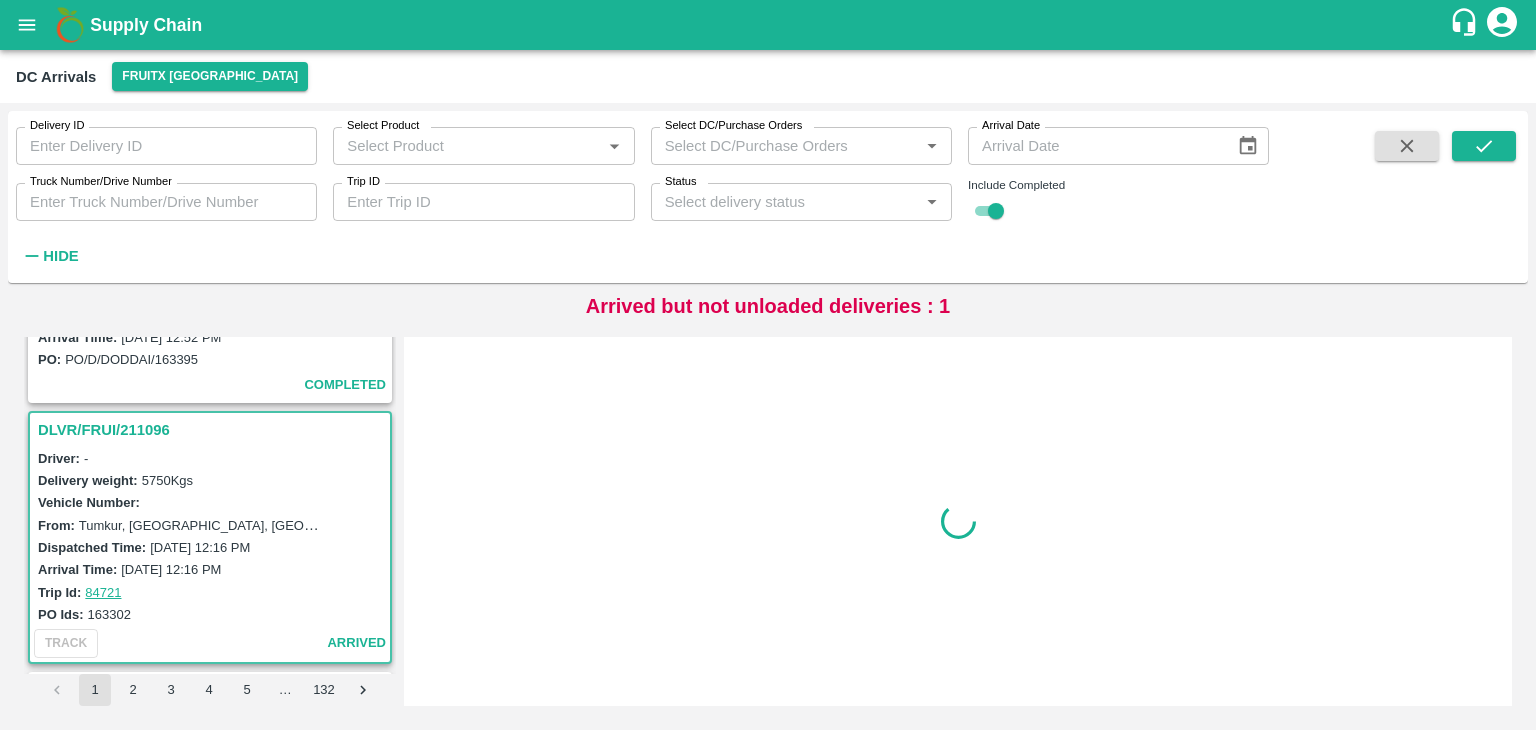 scroll, scrollTop: 0, scrollLeft: 0, axis: both 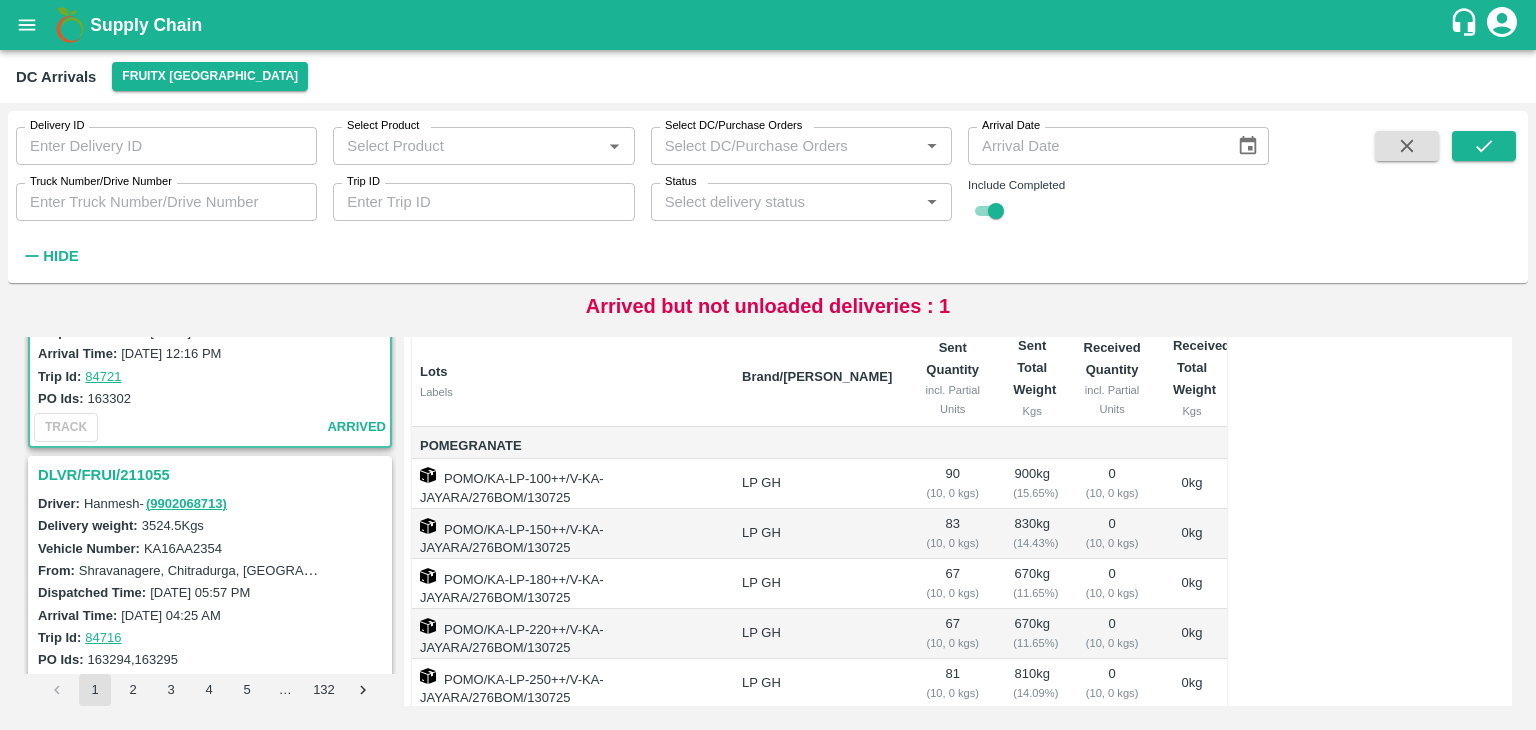 click on "DLVR/FRUI/211055" at bounding box center [213, 475] 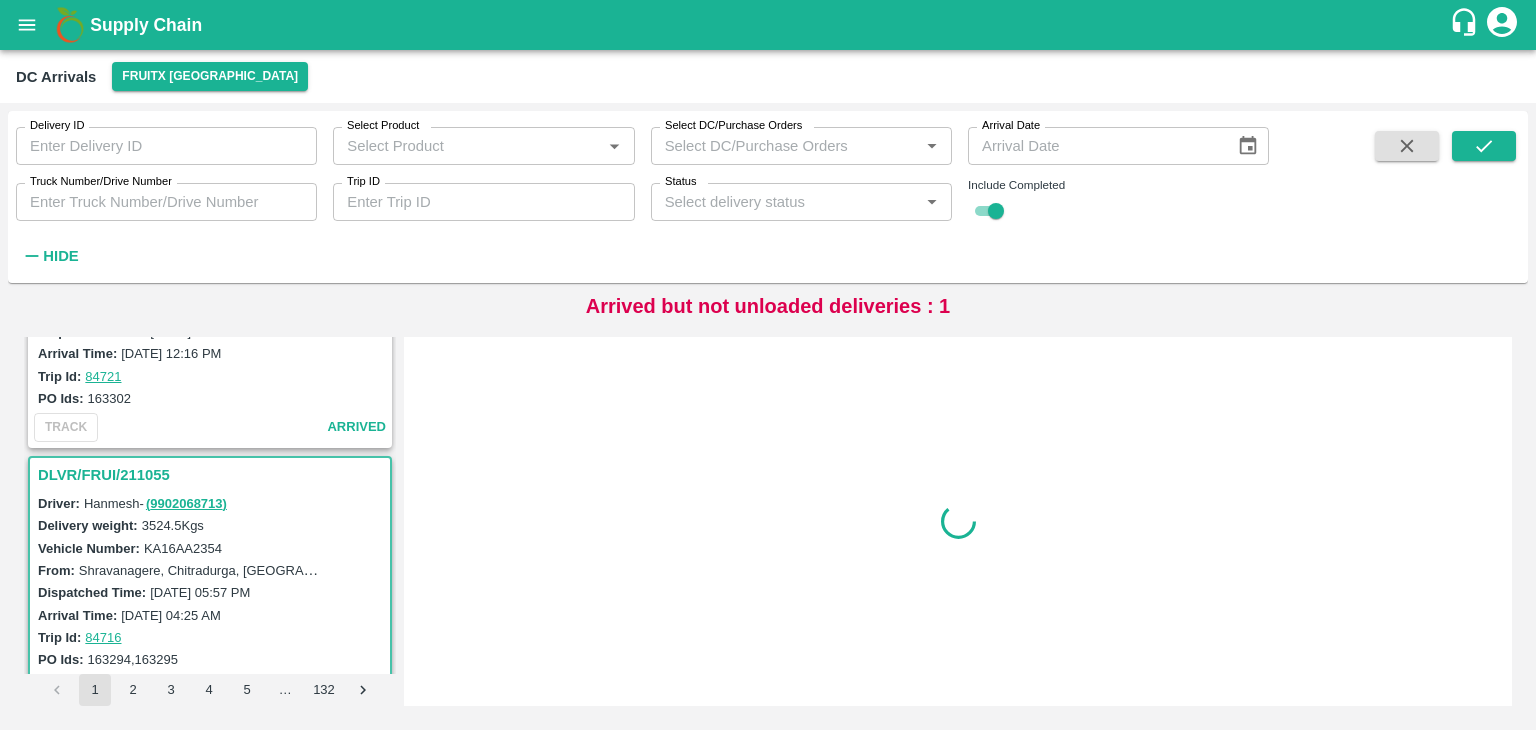 scroll, scrollTop: 0, scrollLeft: 0, axis: both 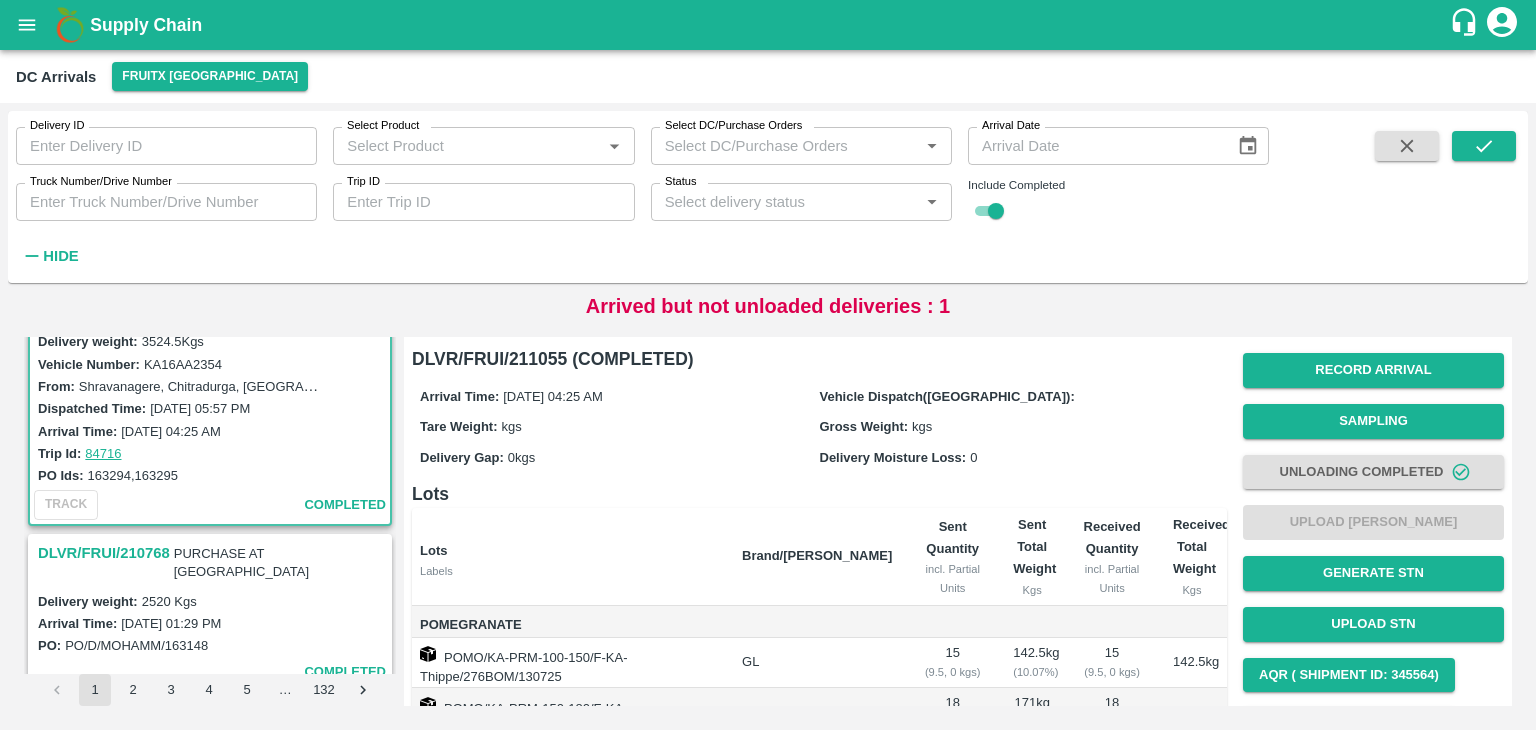 click on "DLVR/FRUI/210768" at bounding box center (104, 553) 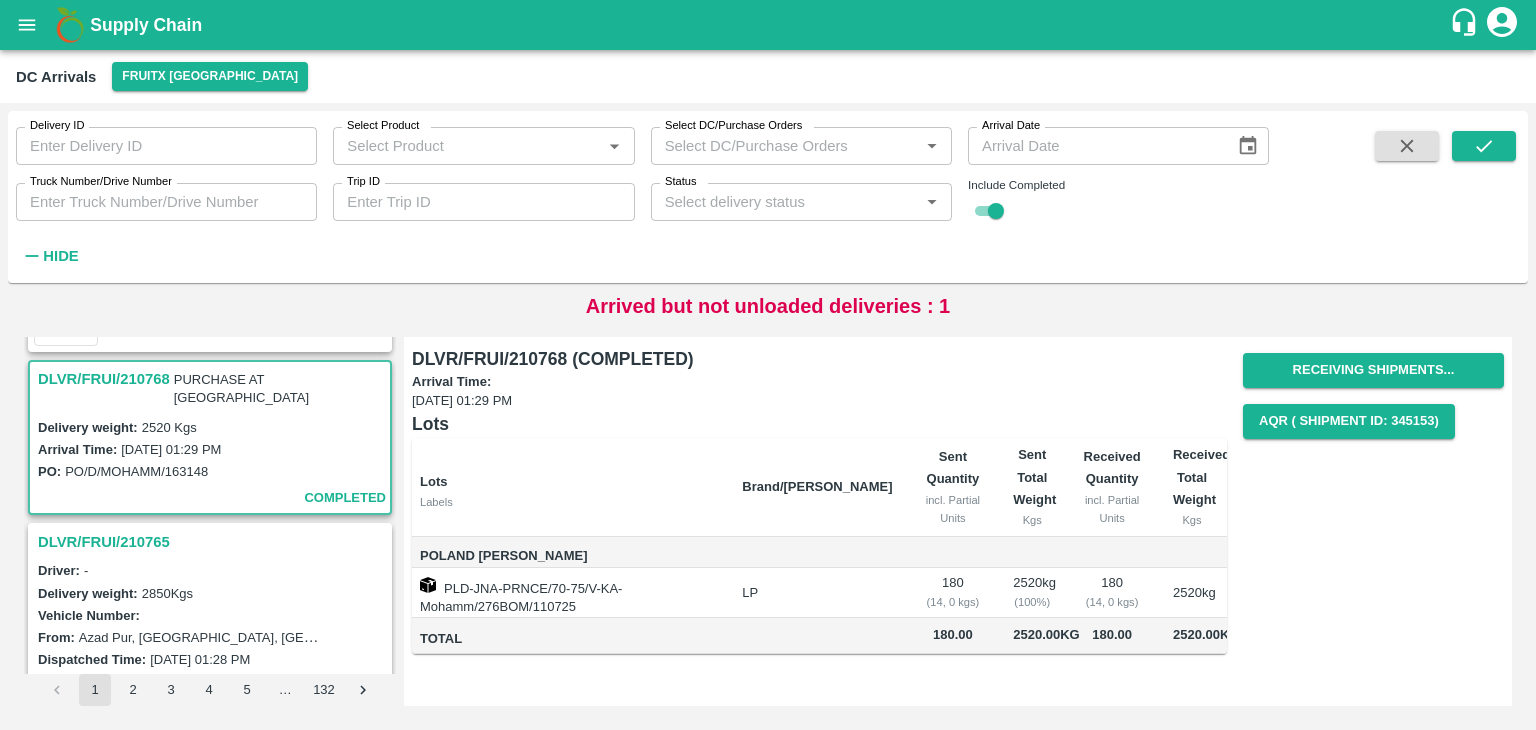 scroll, scrollTop: 673, scrollLeft: 0, axis: vertical 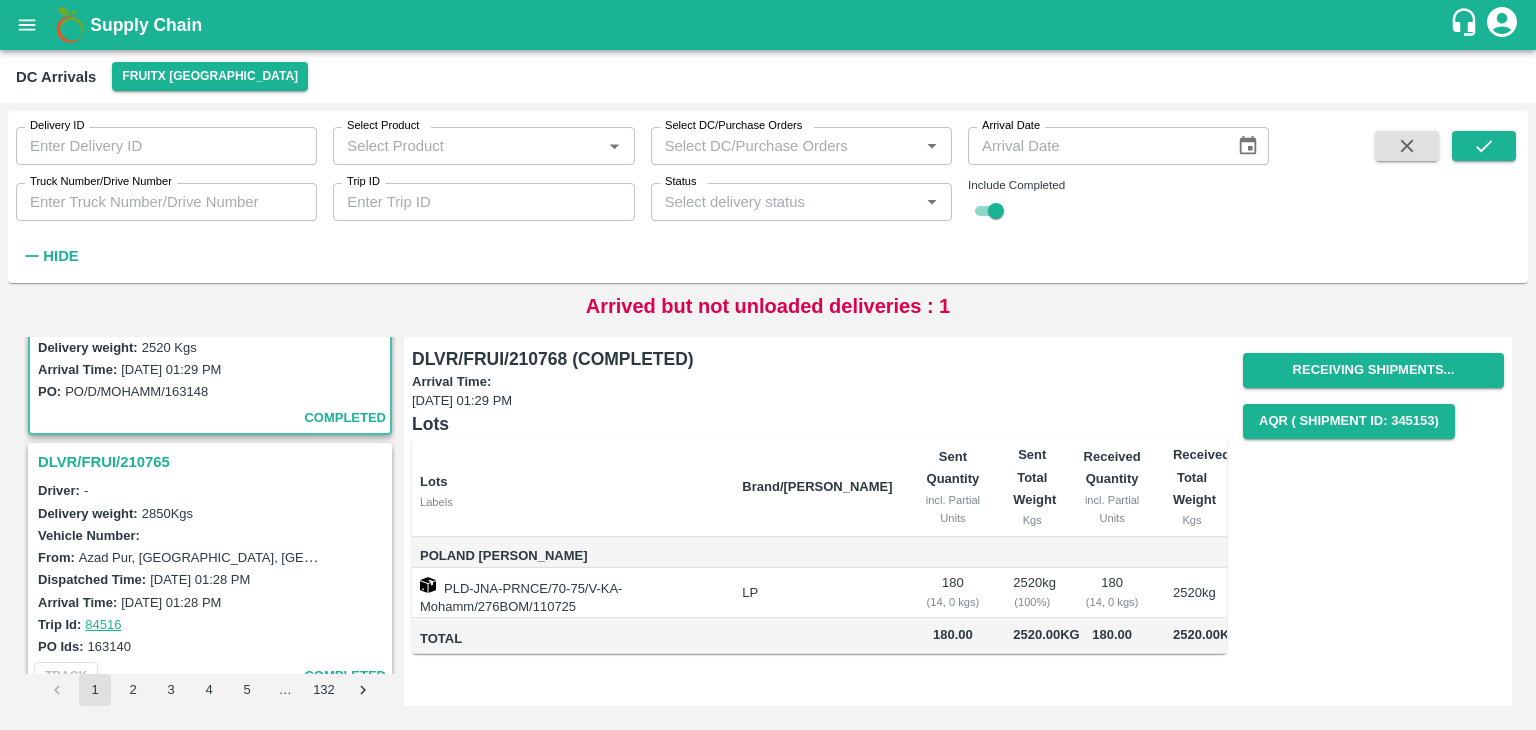 click on "DLVR/FRUI/210765" at bounding box center (213, 462) 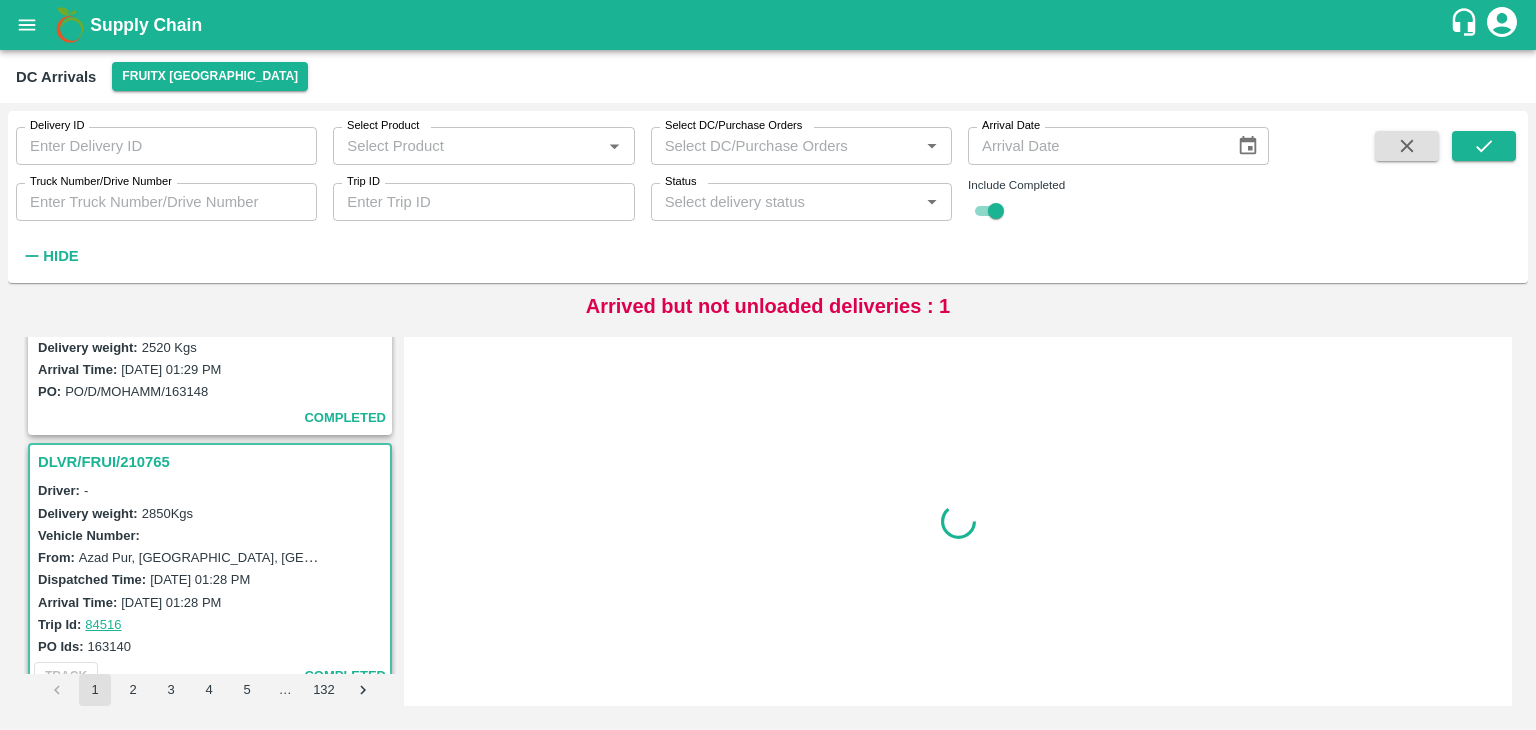 scroll, scrollTop: 0, scrollLeft: 0, axis: both 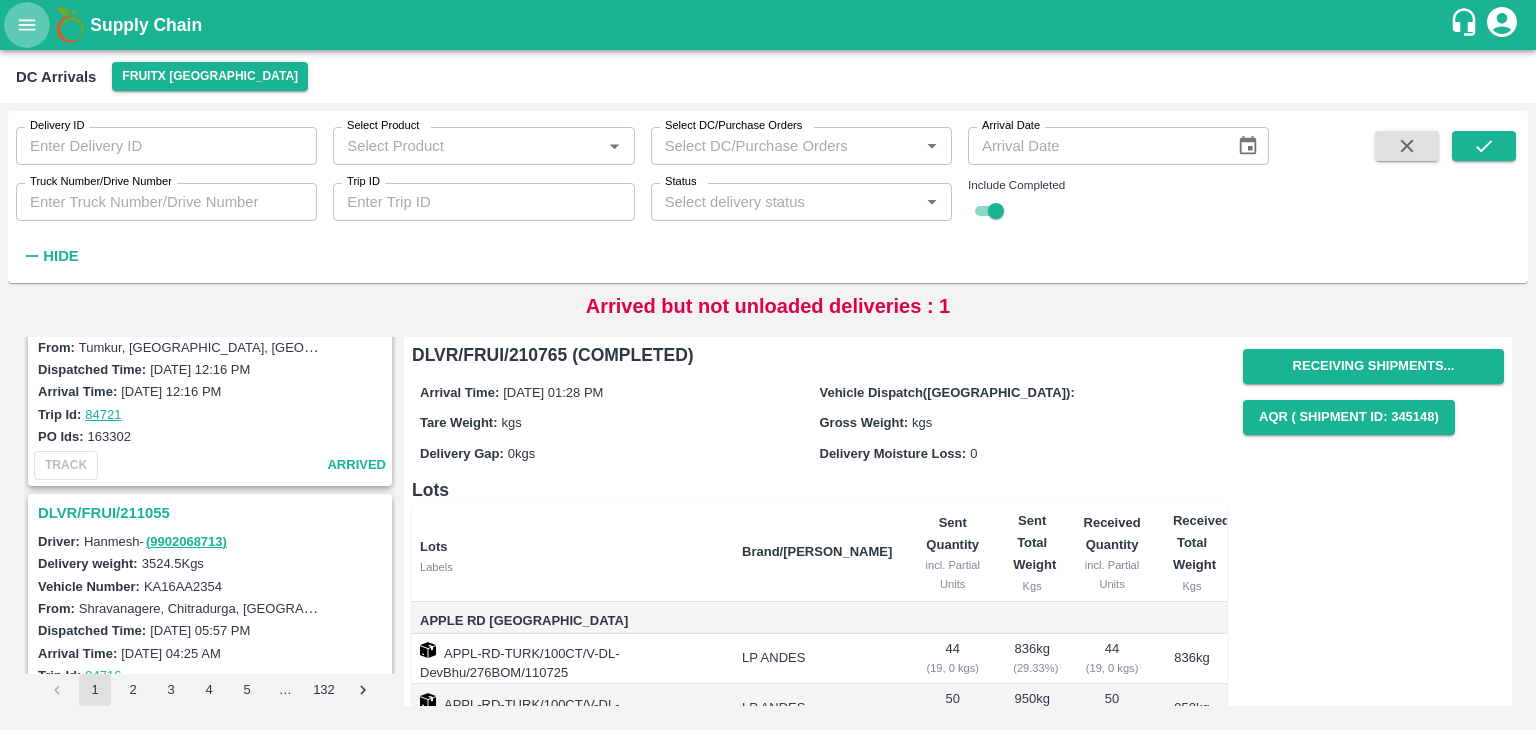 click at bounding box center (27, 25) 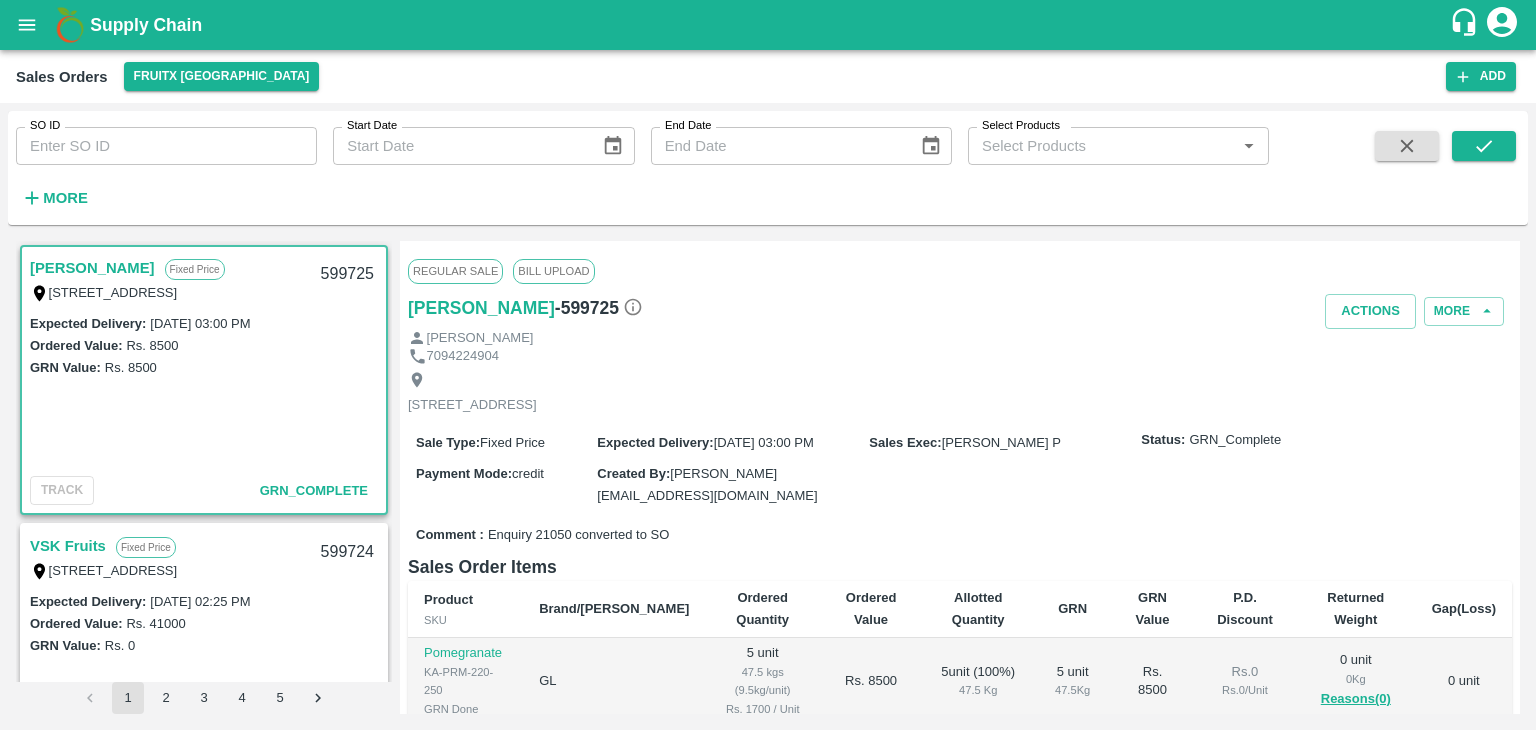 scroll, scrollTop: 0, scrollLeft: 0, axis: both 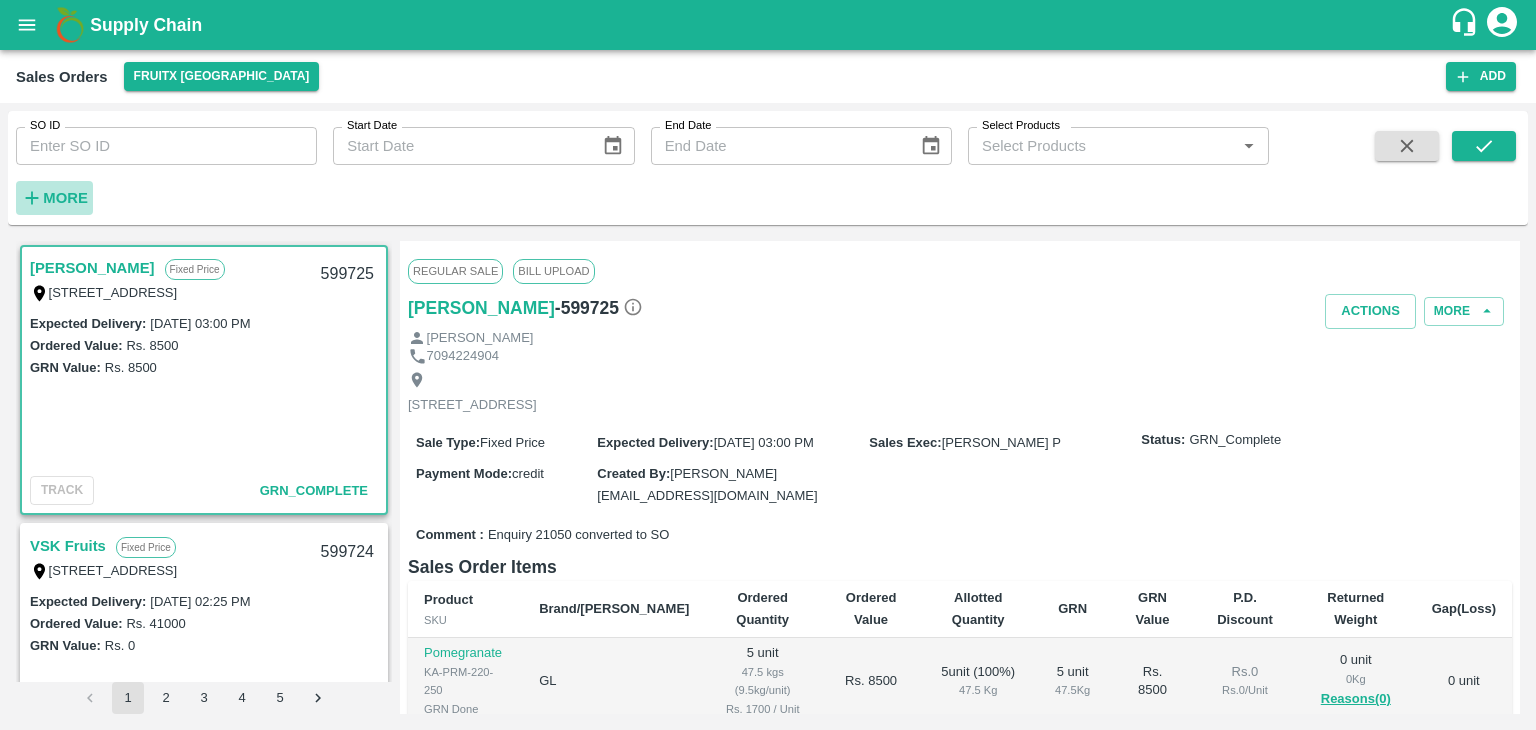 click on "More" at bounding box center (65, 198) 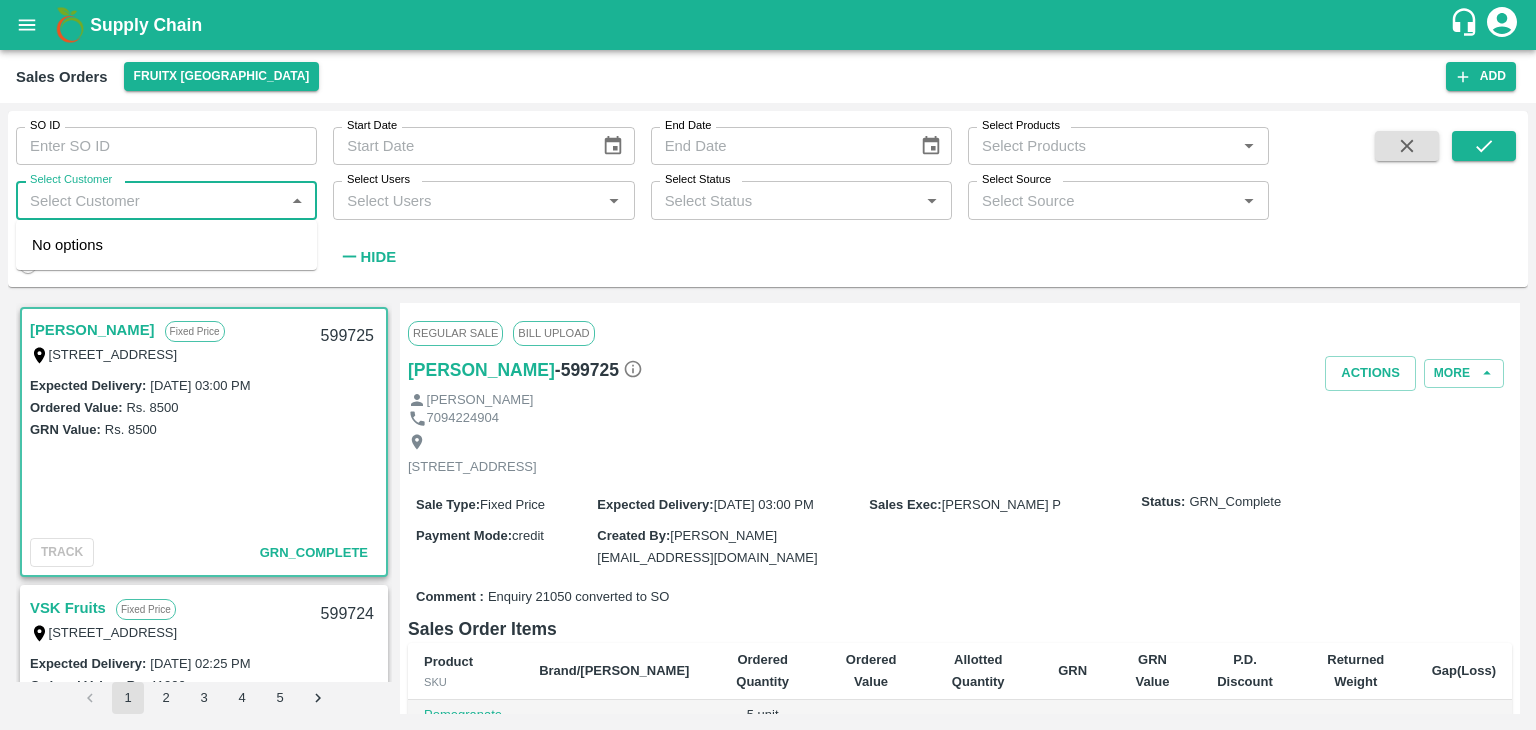 click on "Select Customer" at bounding box center (150, 200) 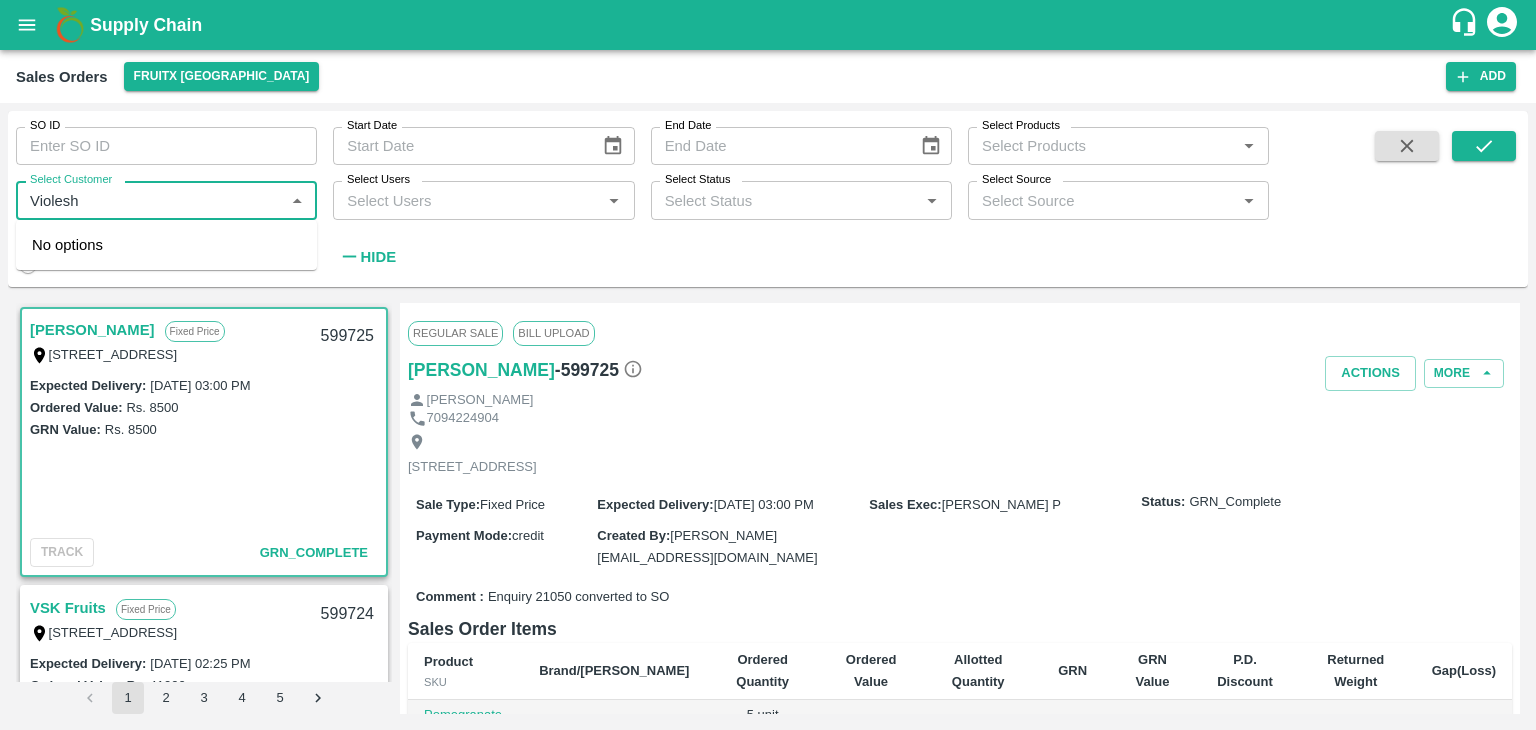 type on "Violesh" 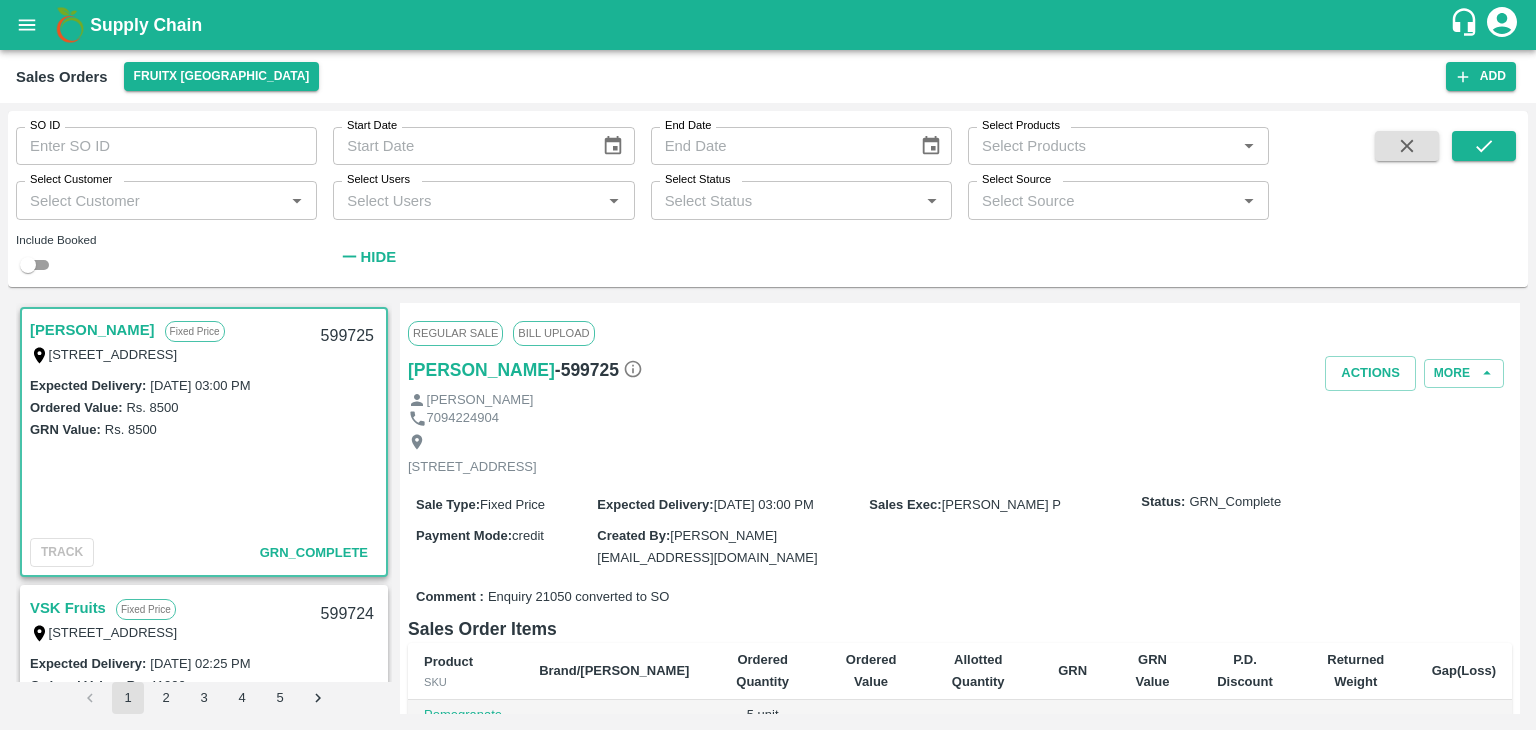 click on "SO ID SO ID Start Date Start Date End Date End Date Select Products Select Products   * Select Customer Select Customer   * Select Users Select Users   * Select Status Select Status   * Select Source Select Source   * Include Booked Hide" at bounding box center [634, 194] 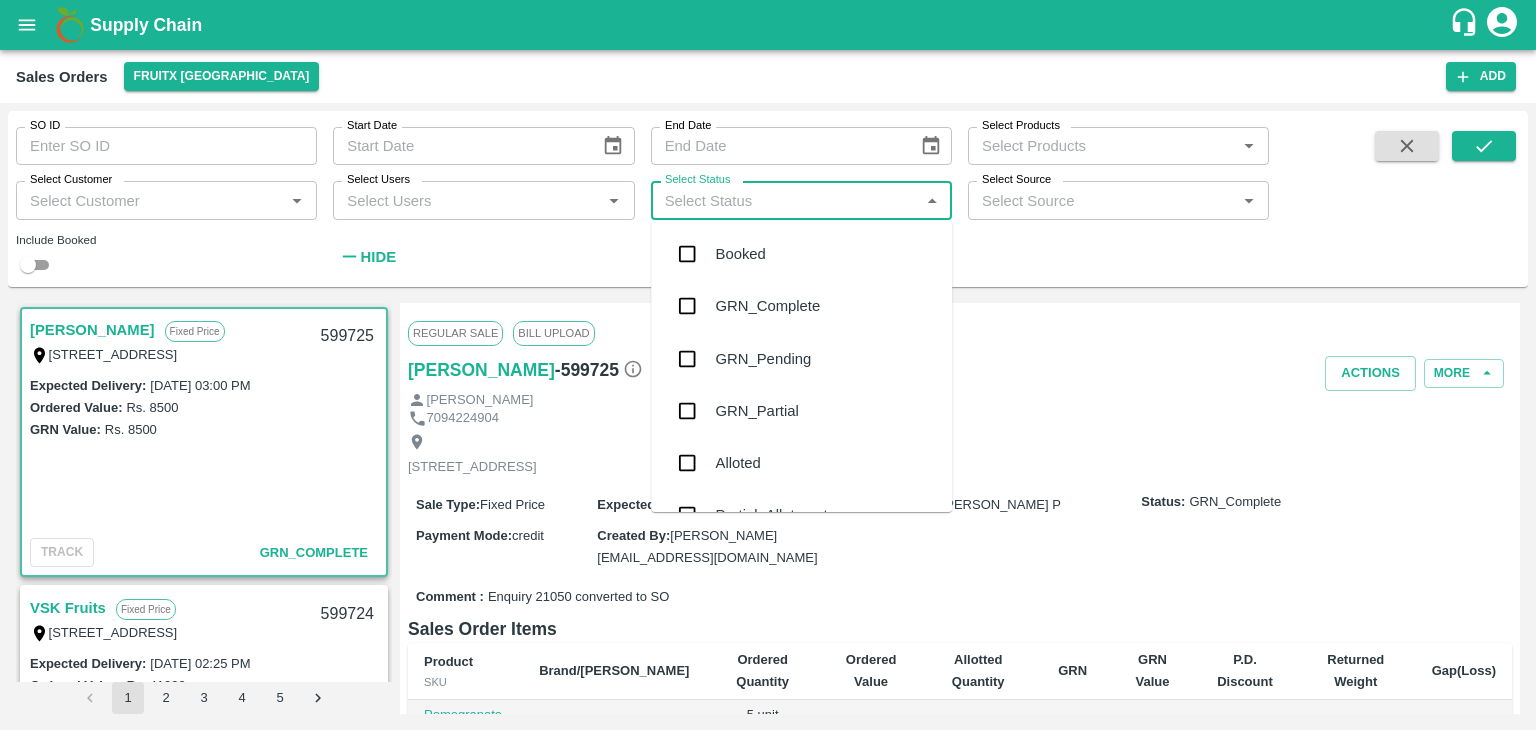 click on "Select Status" at bounding box center (785, 200) 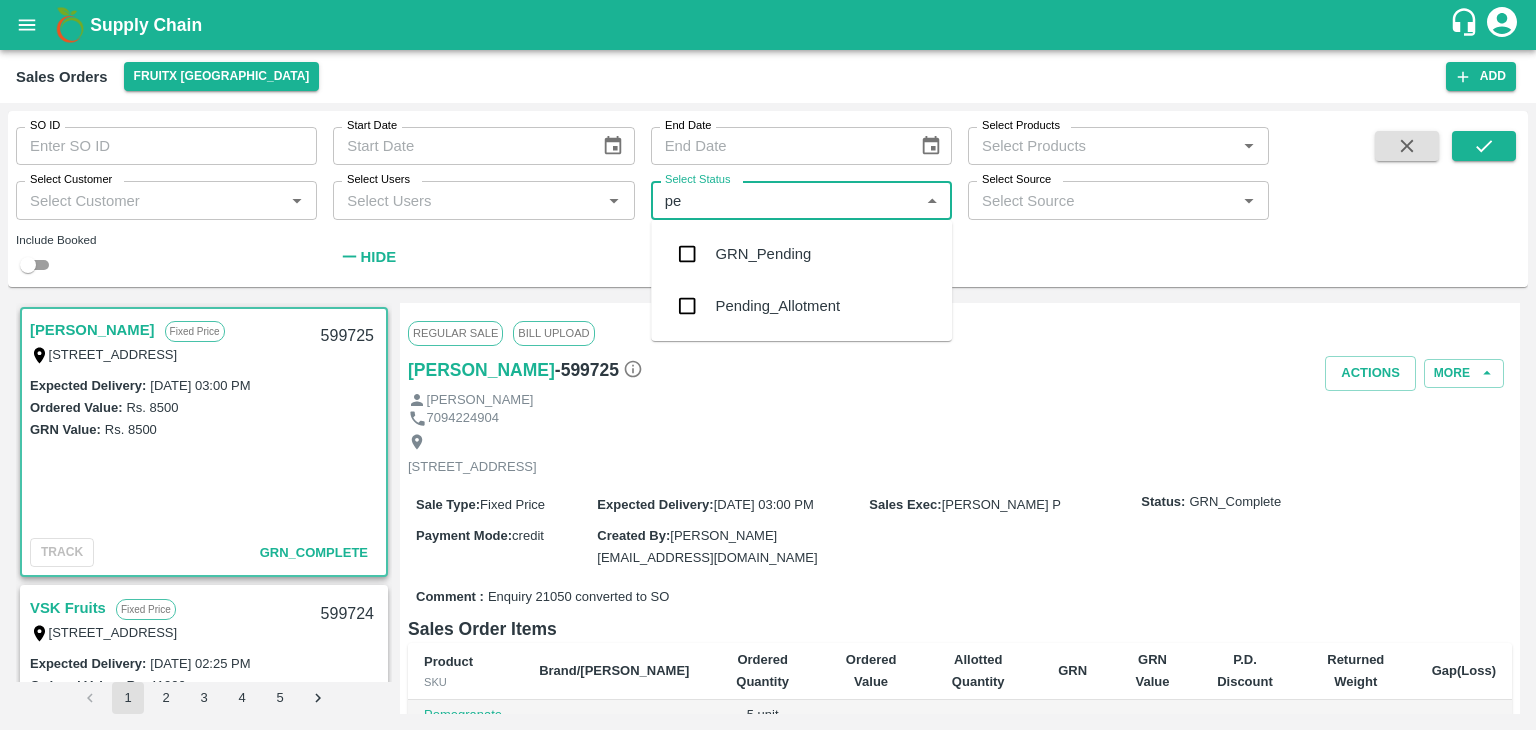 type on "pen" 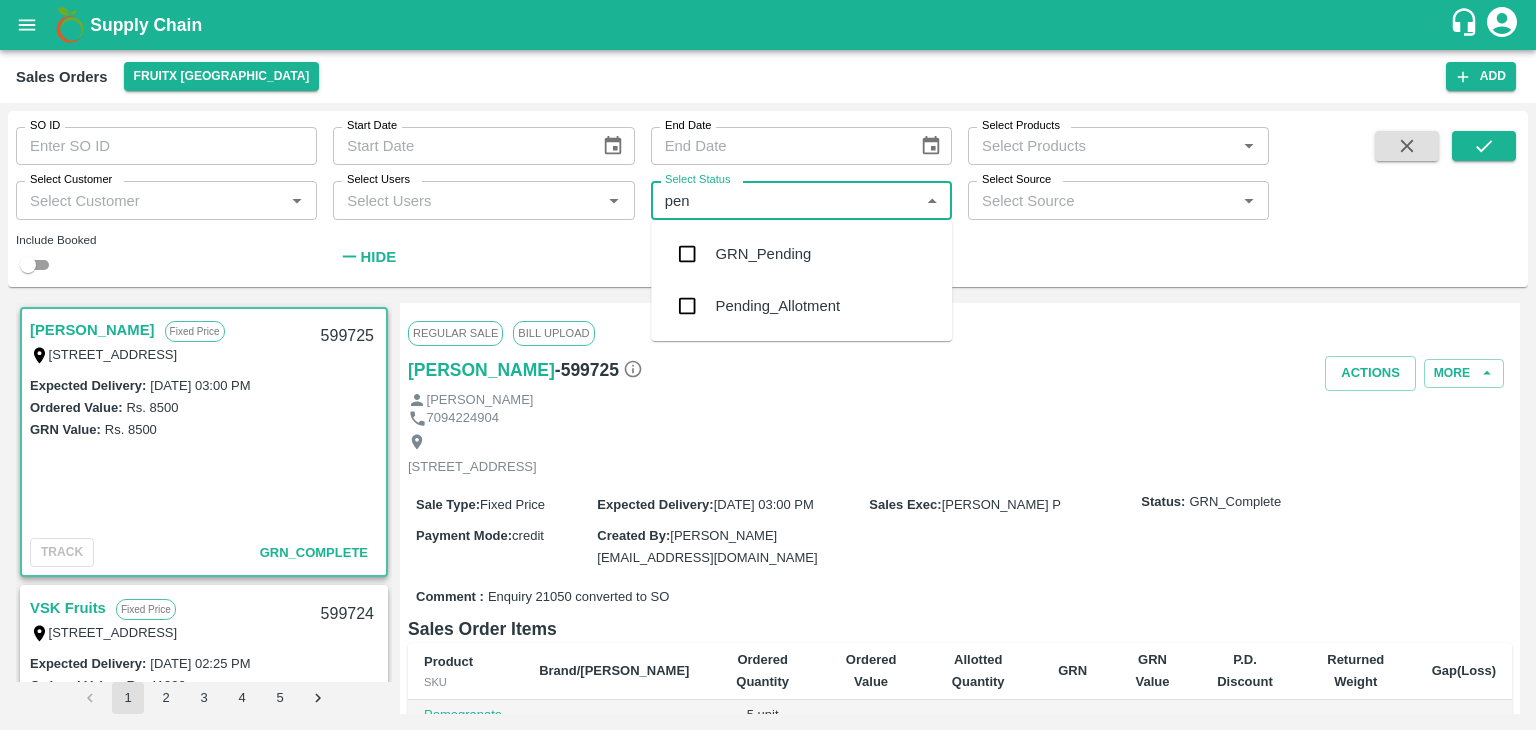 click on "Pending_Allotment" at bounding box center [777, 306] 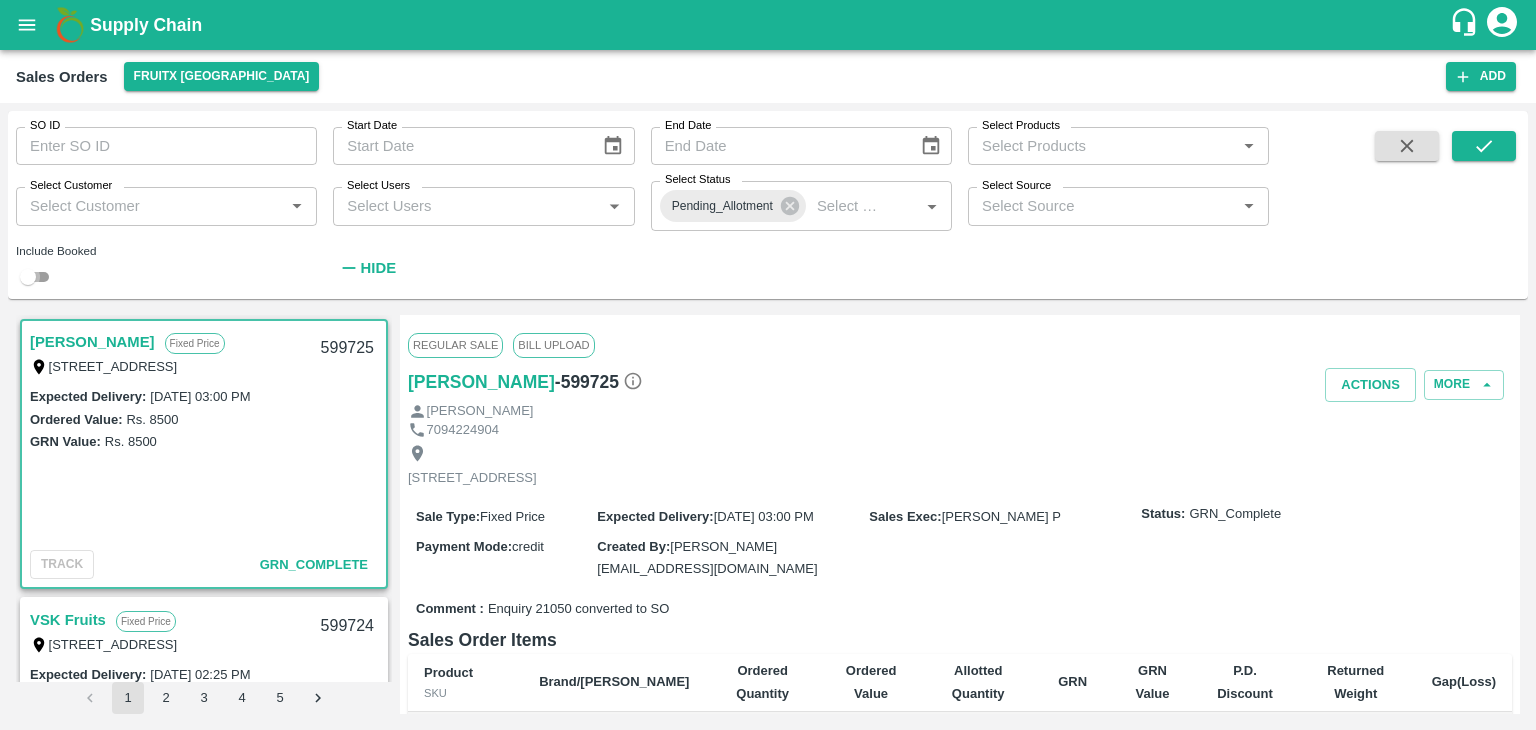 click at bounding box center [28, 277] 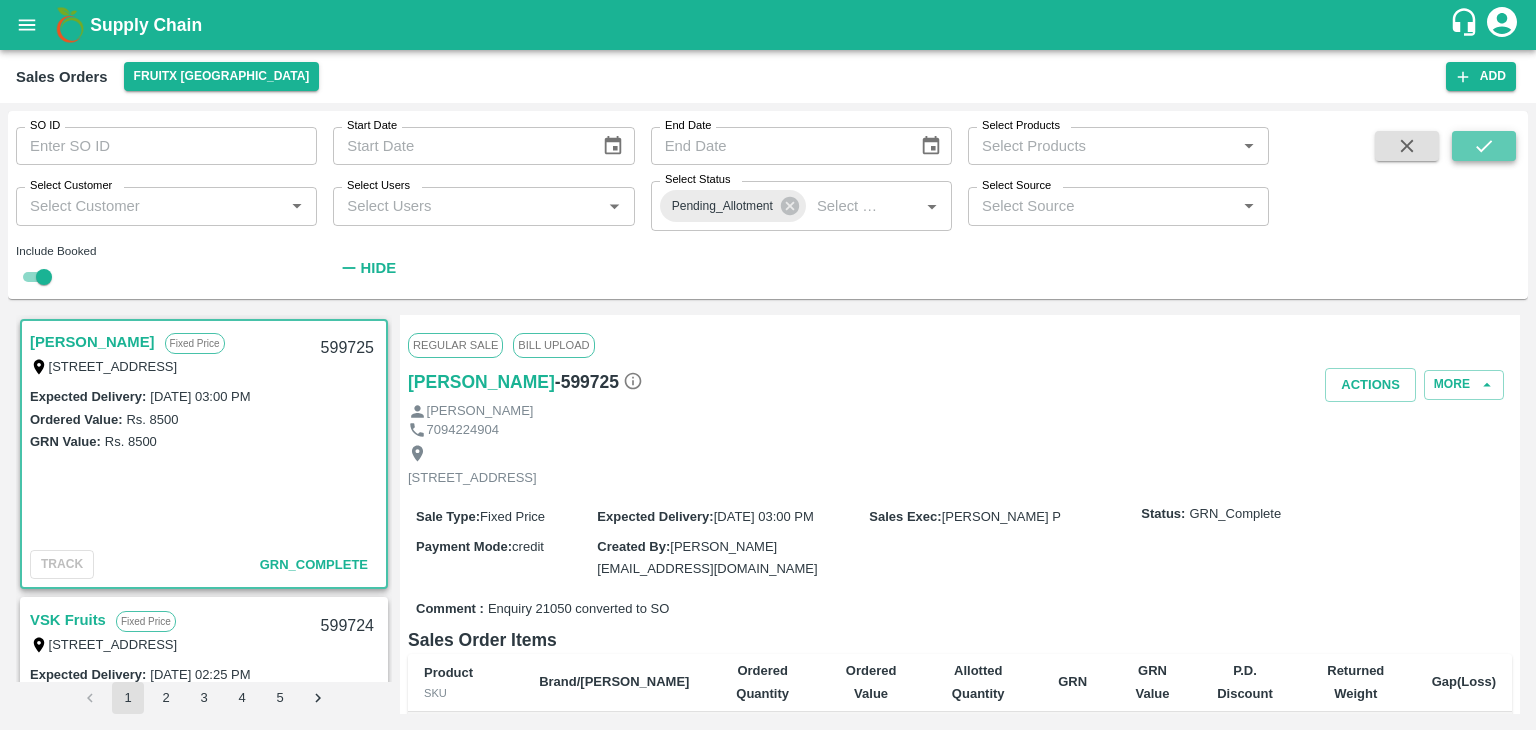 click 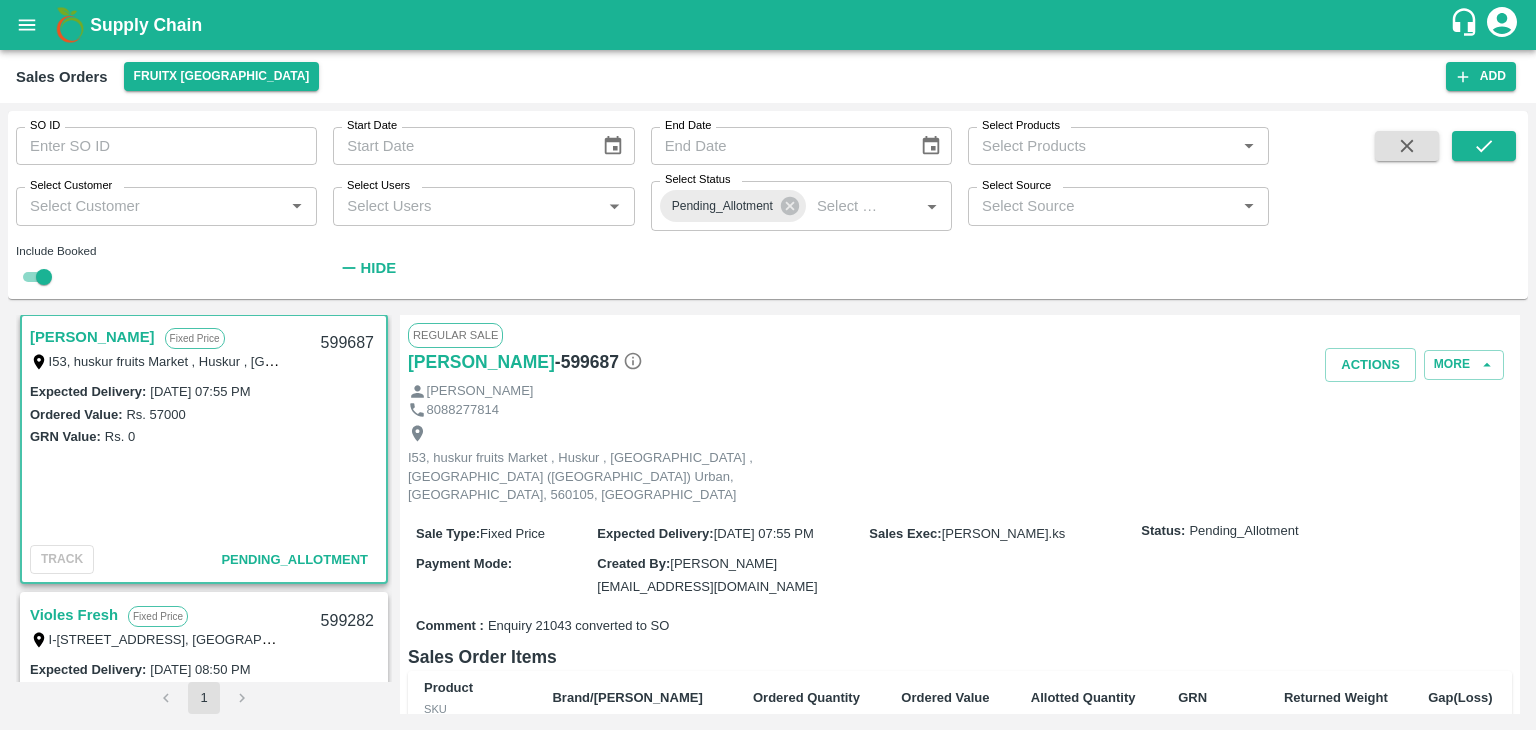scroll, scrollTop: 189, scrollLeft: 0, axis: vertical 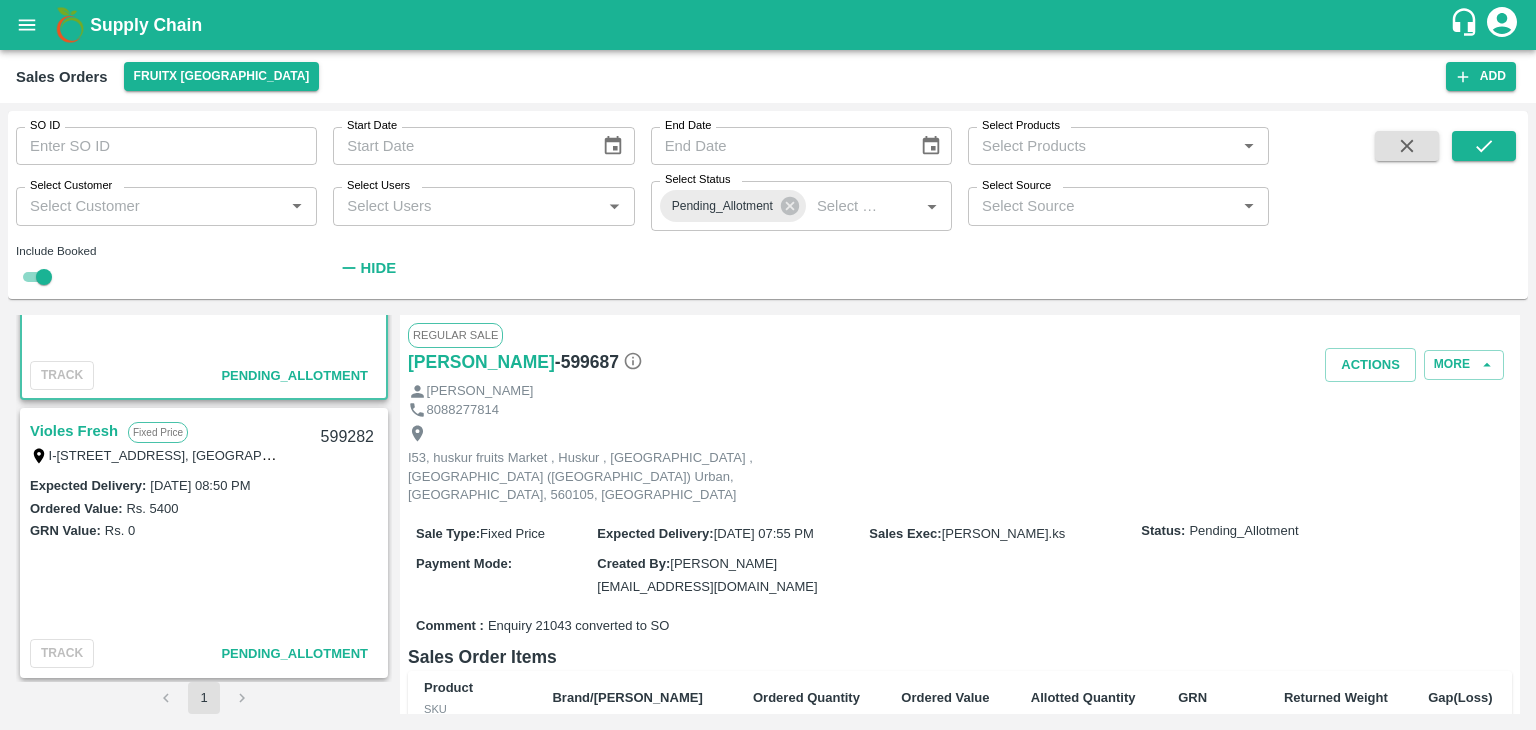 click on "Violes Fresh" at bounding box center [74, 431] 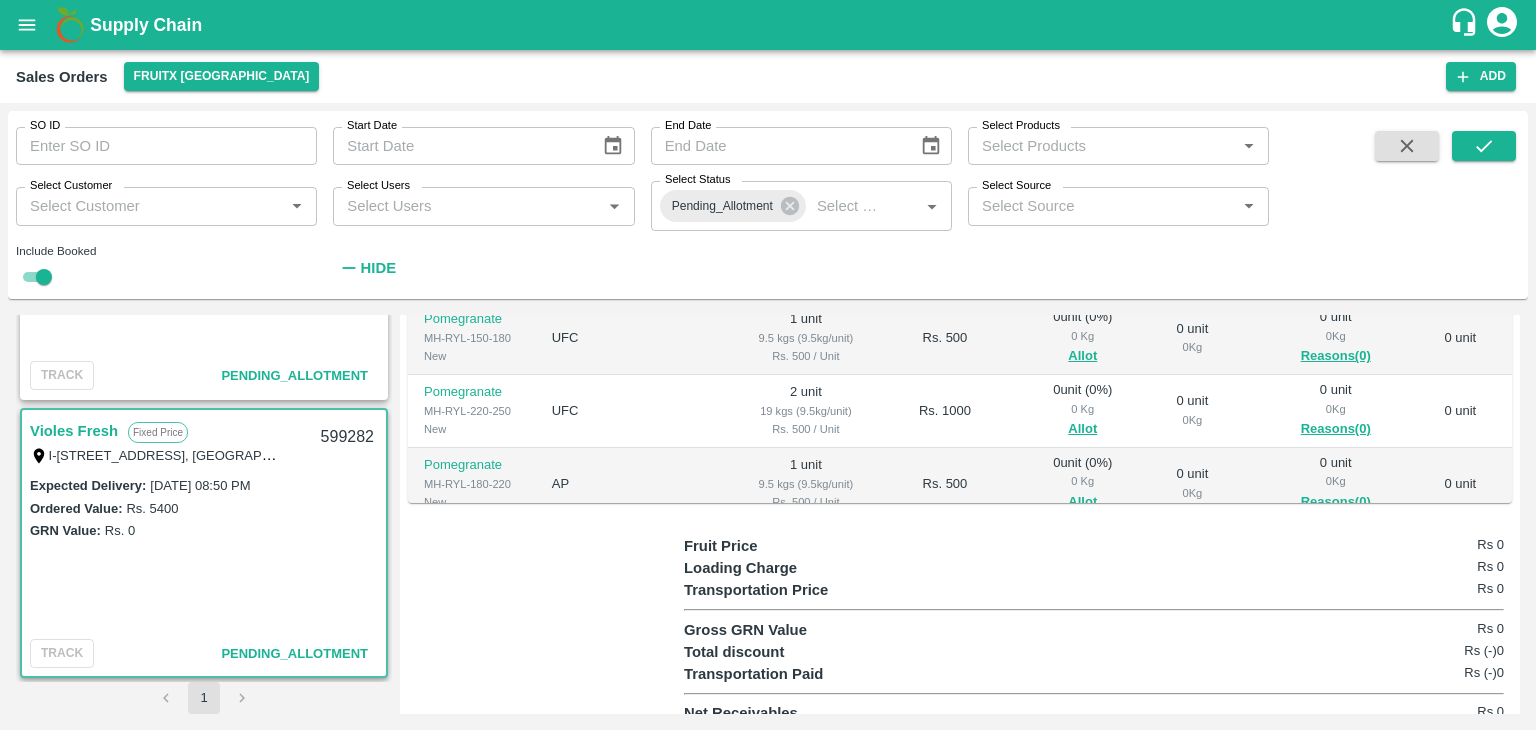 scroll, scrollTop: 564, scrollLeft: 0, axis: vertical 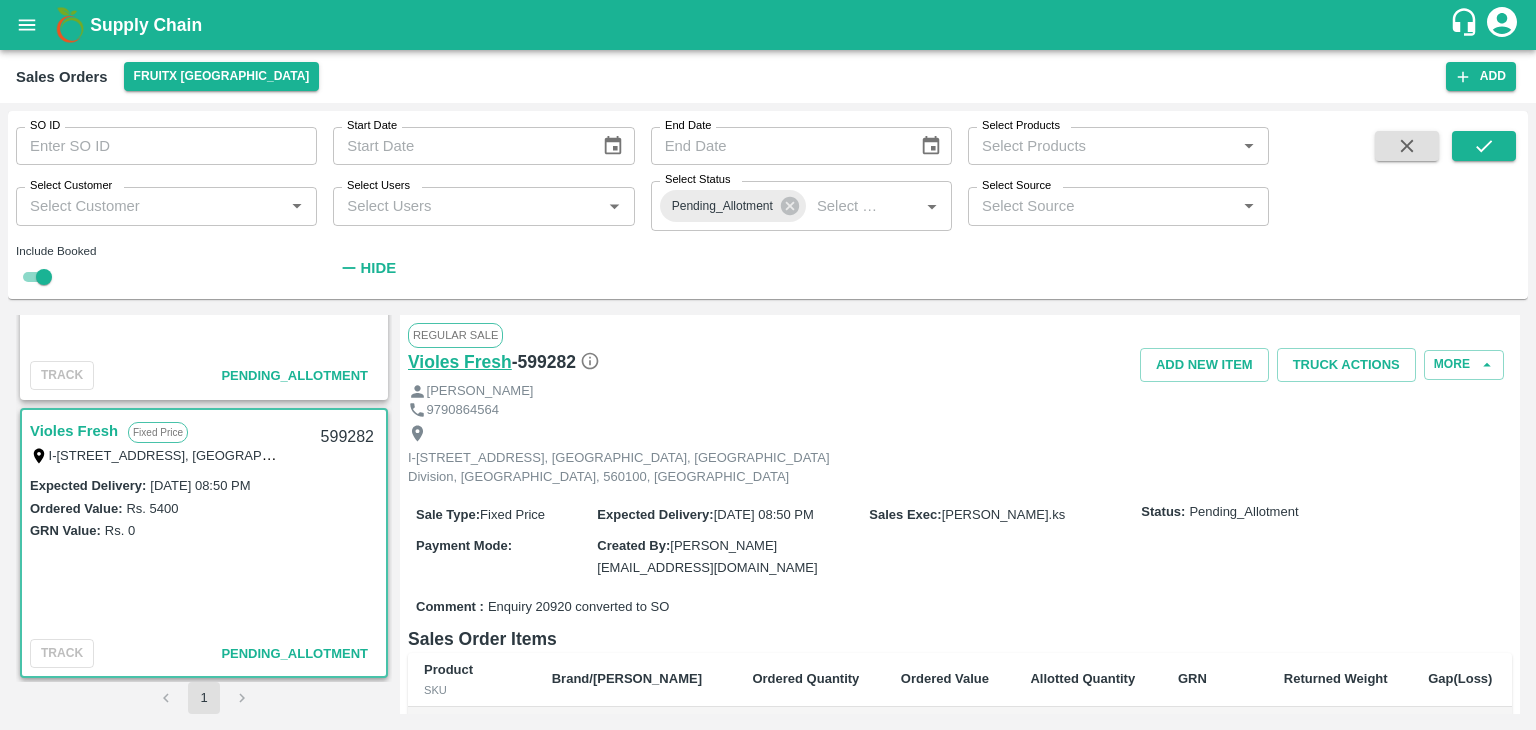 click on "Violes Fresh" at bounding box center [460, 362] 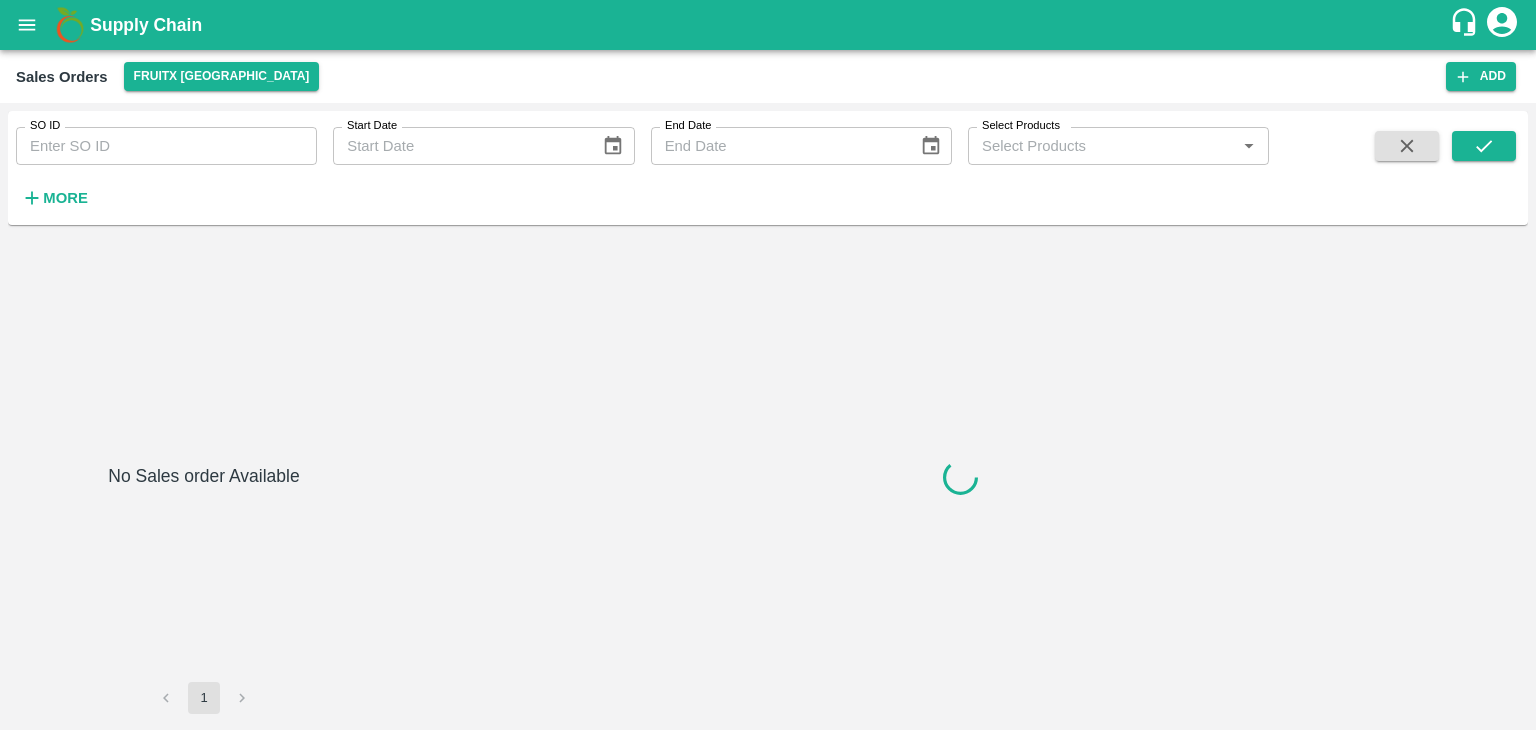 type on "595421" 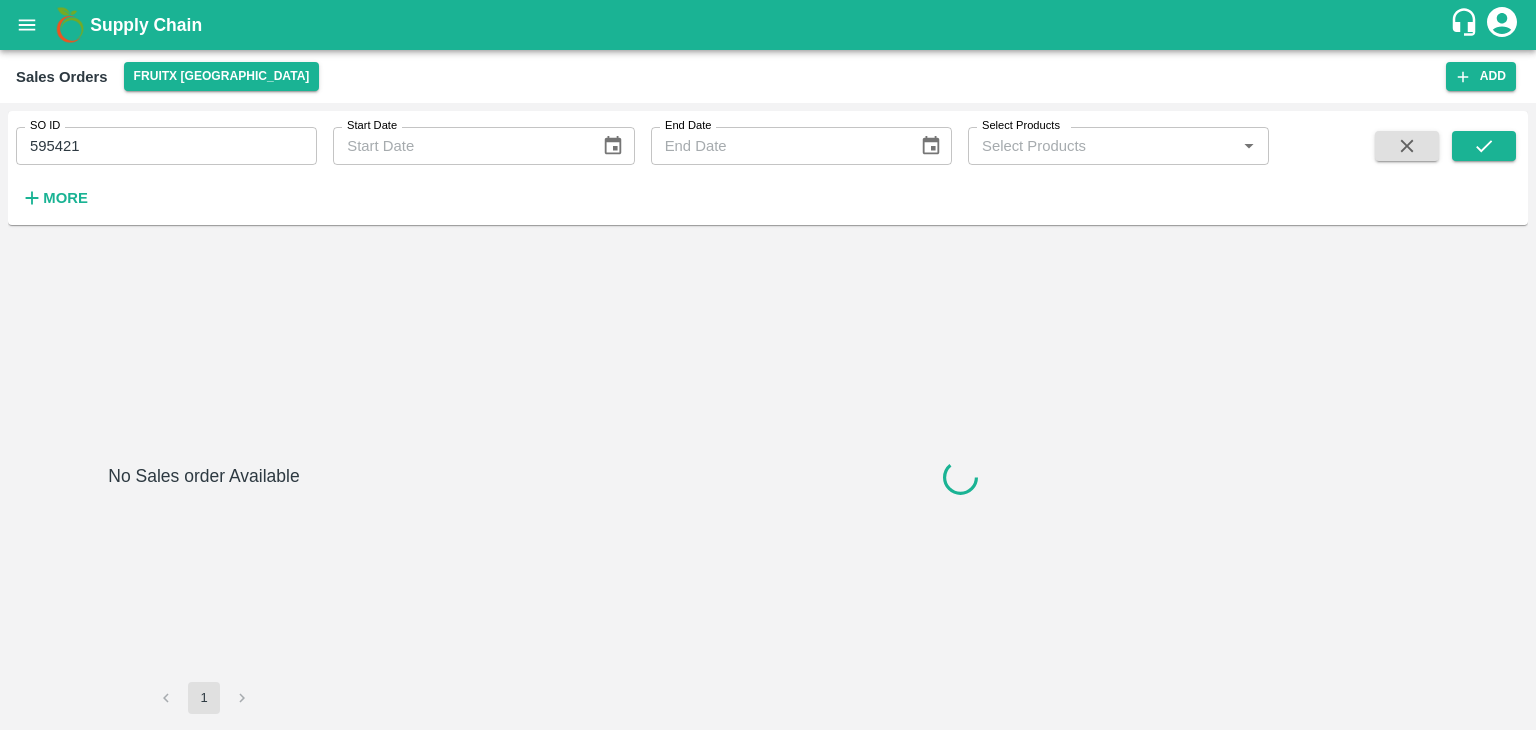 scroll, scrollTop: 0, scrollLeft: 0, axis: both 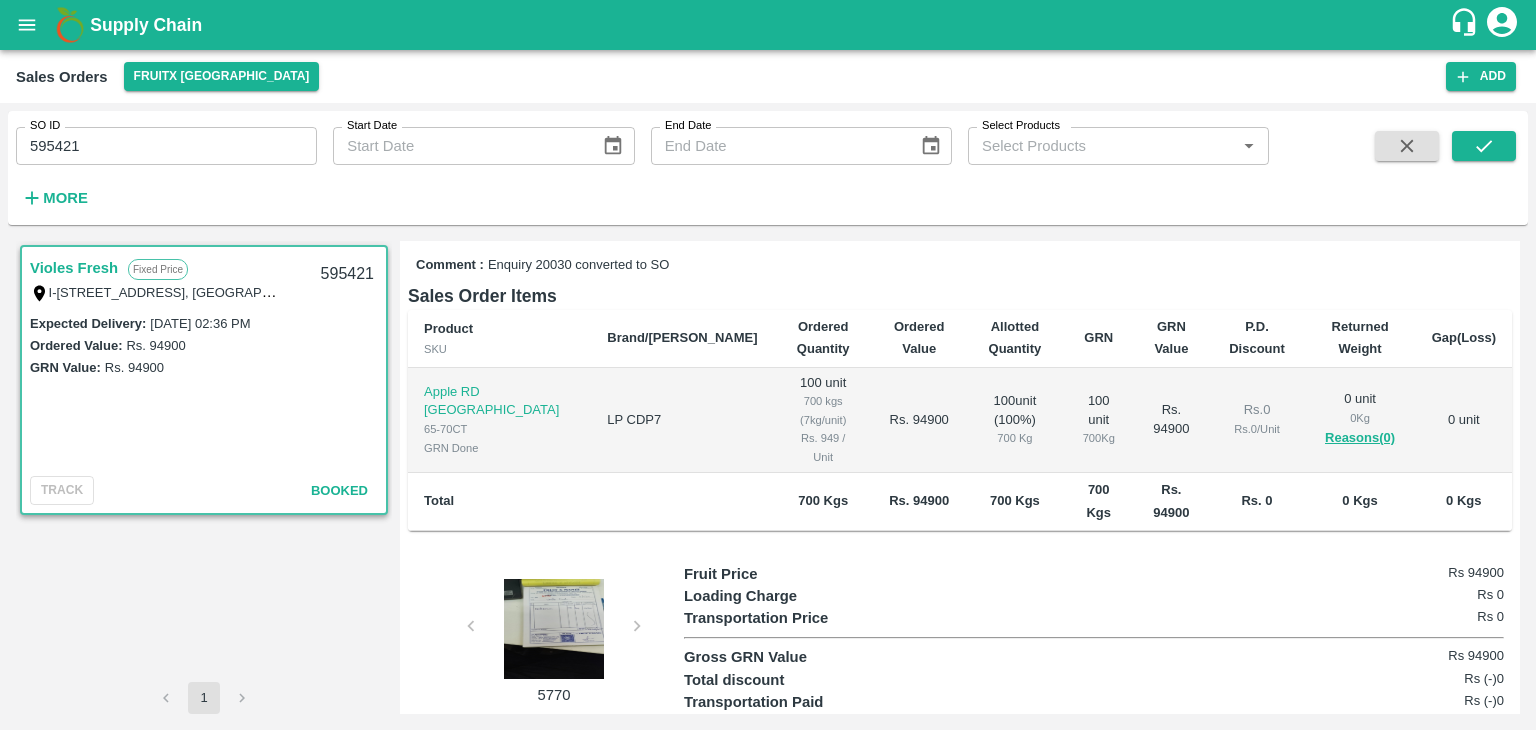 click at bounding box center [554, 629] 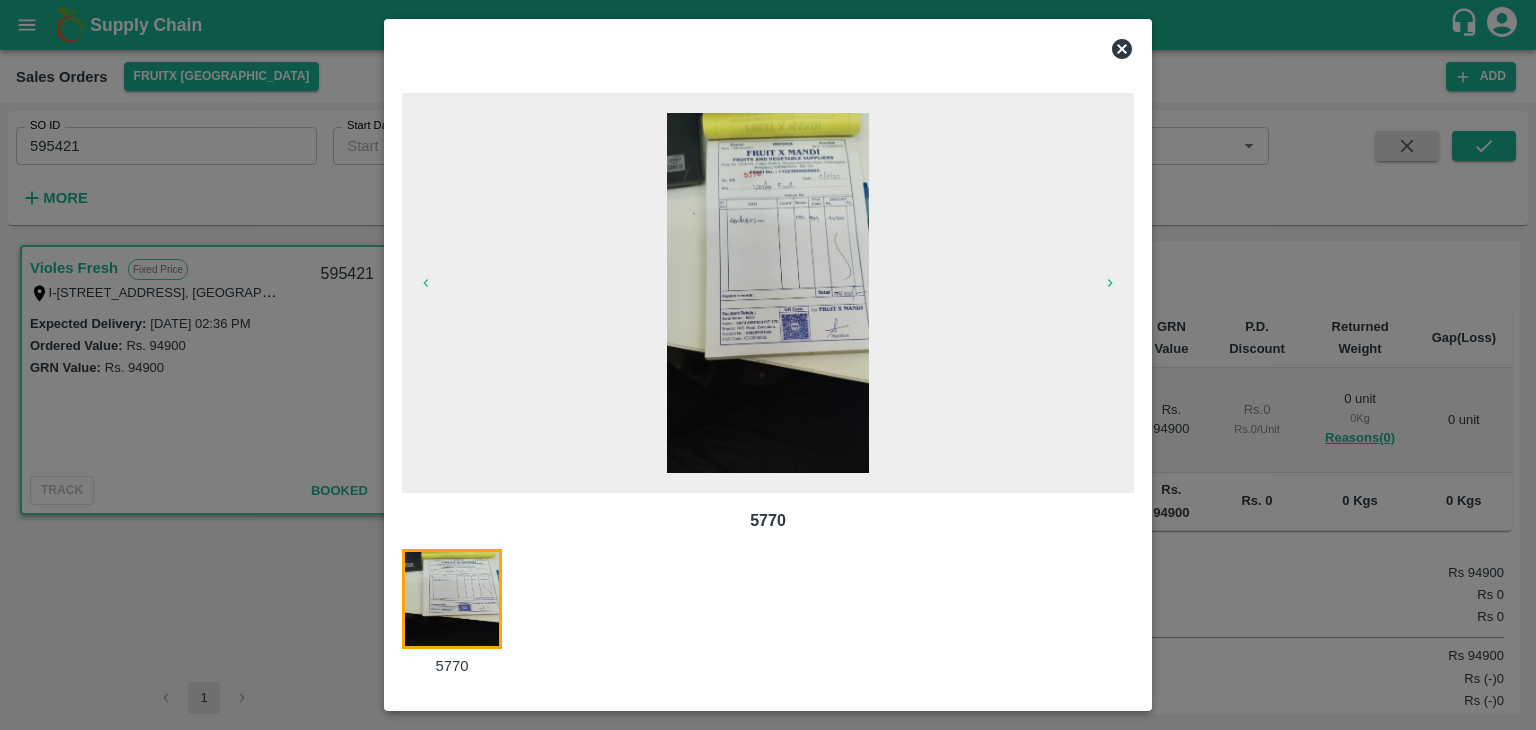 click on "5770" at bounding box center (768, 613) 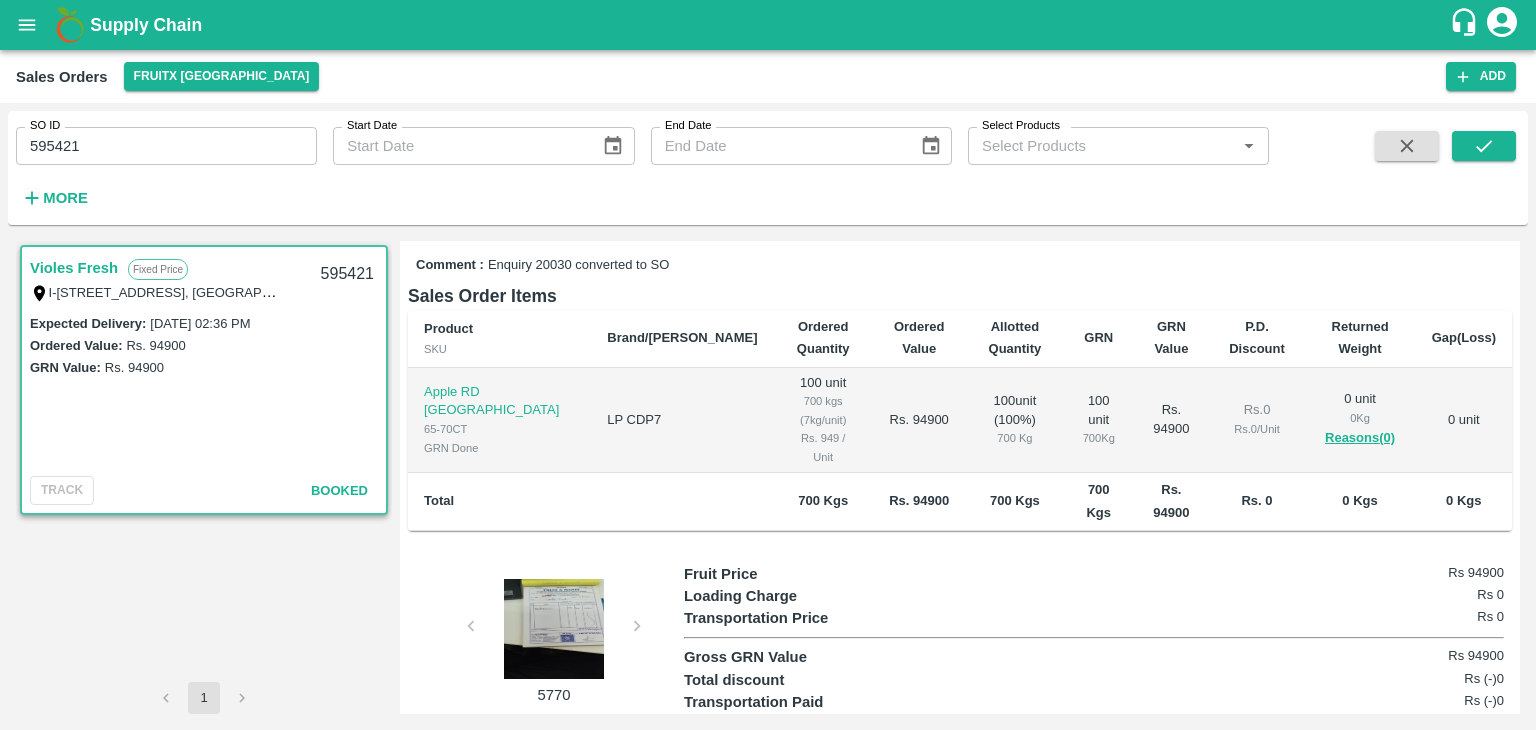 scroll, scrollTop: 0, scrollLeft: 0, axis: both 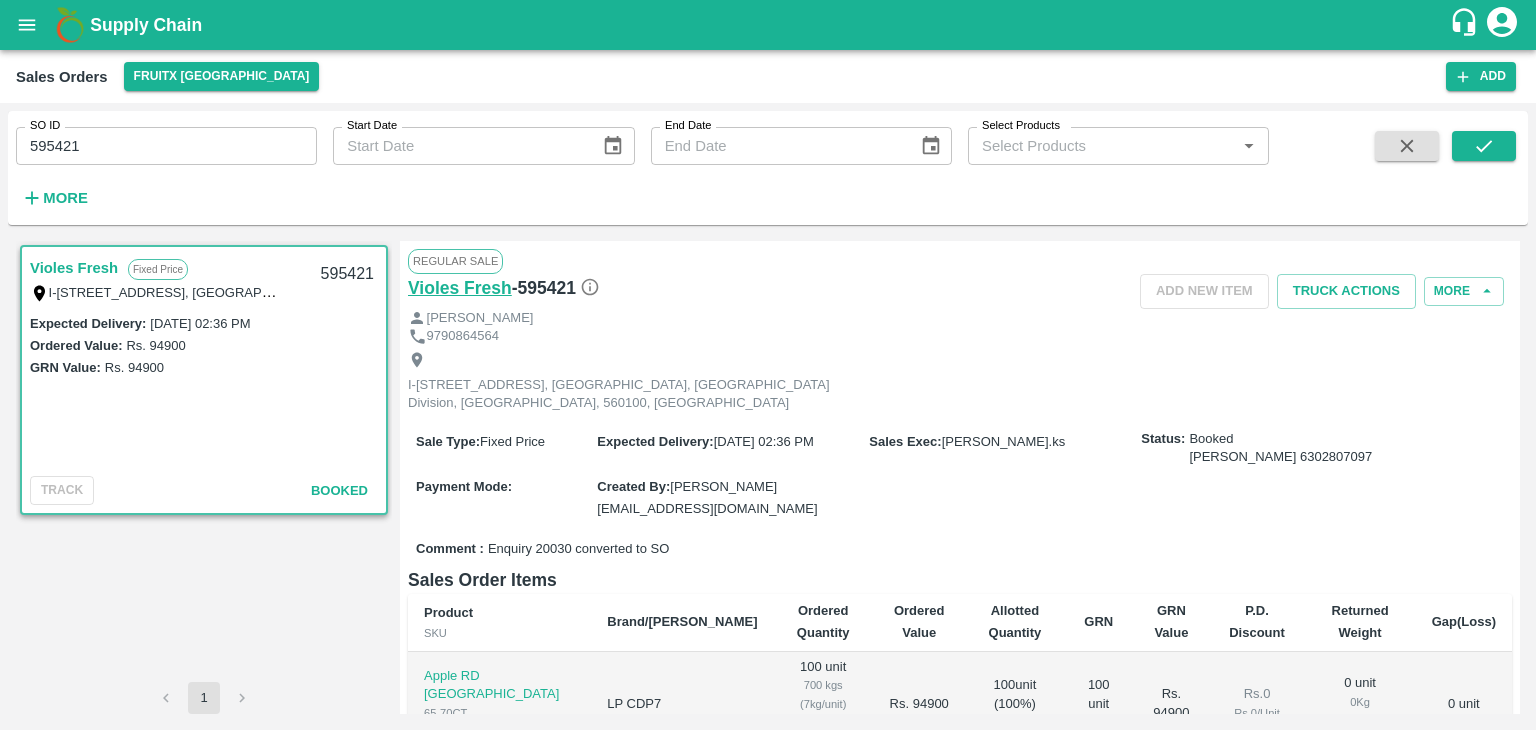 click on "Violes Fresh" at bounding box center [460, 288] 